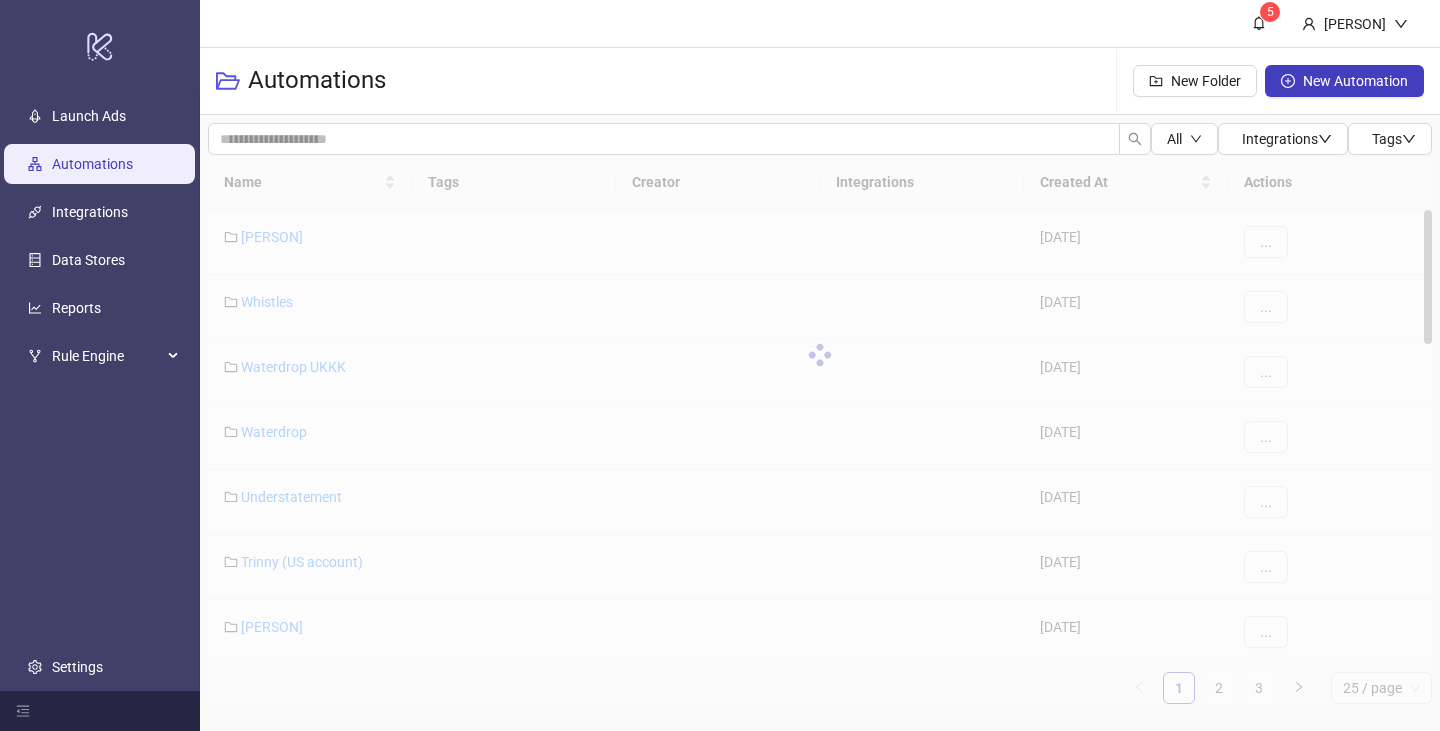 scroll, scrollTop: 0, scrollLeft: 0, axis: both 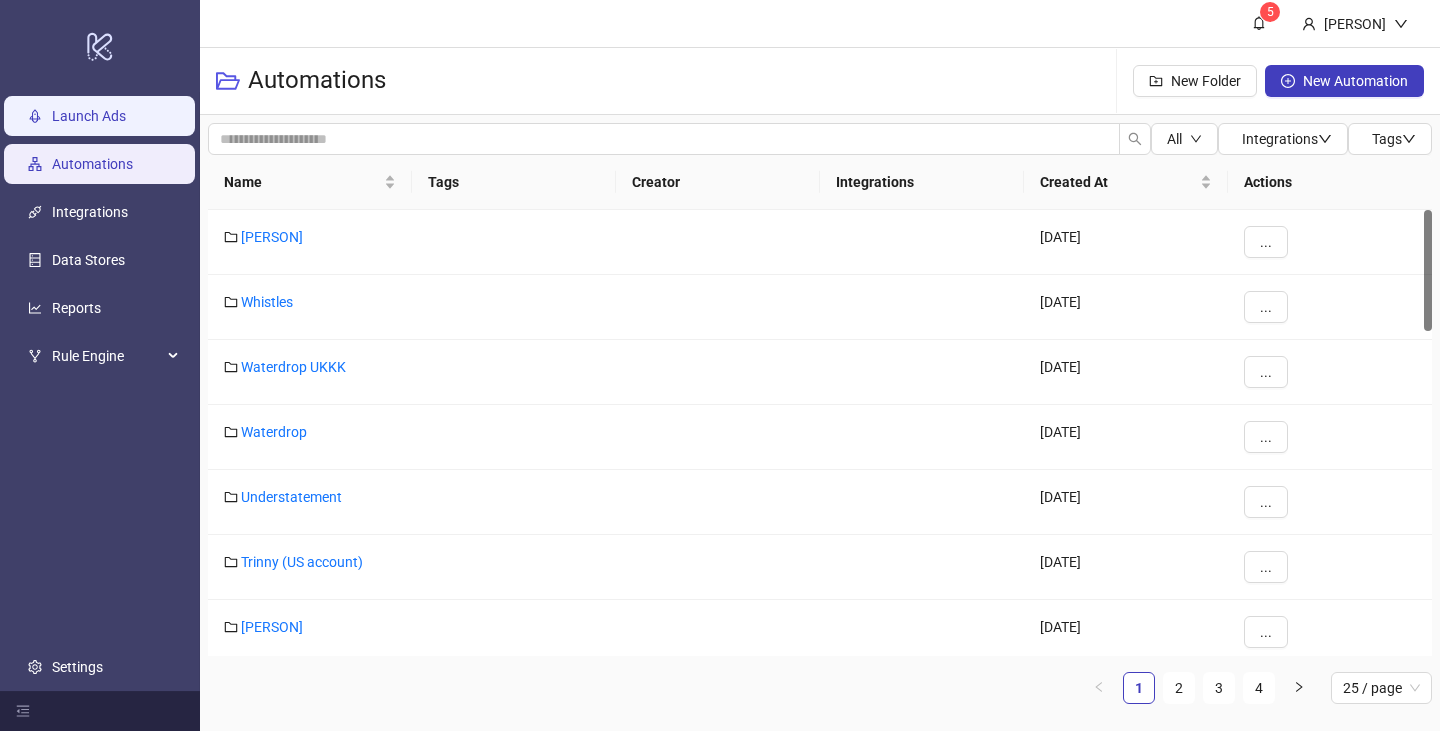 click on "Launch Ads" at bounding box center [89, 116] 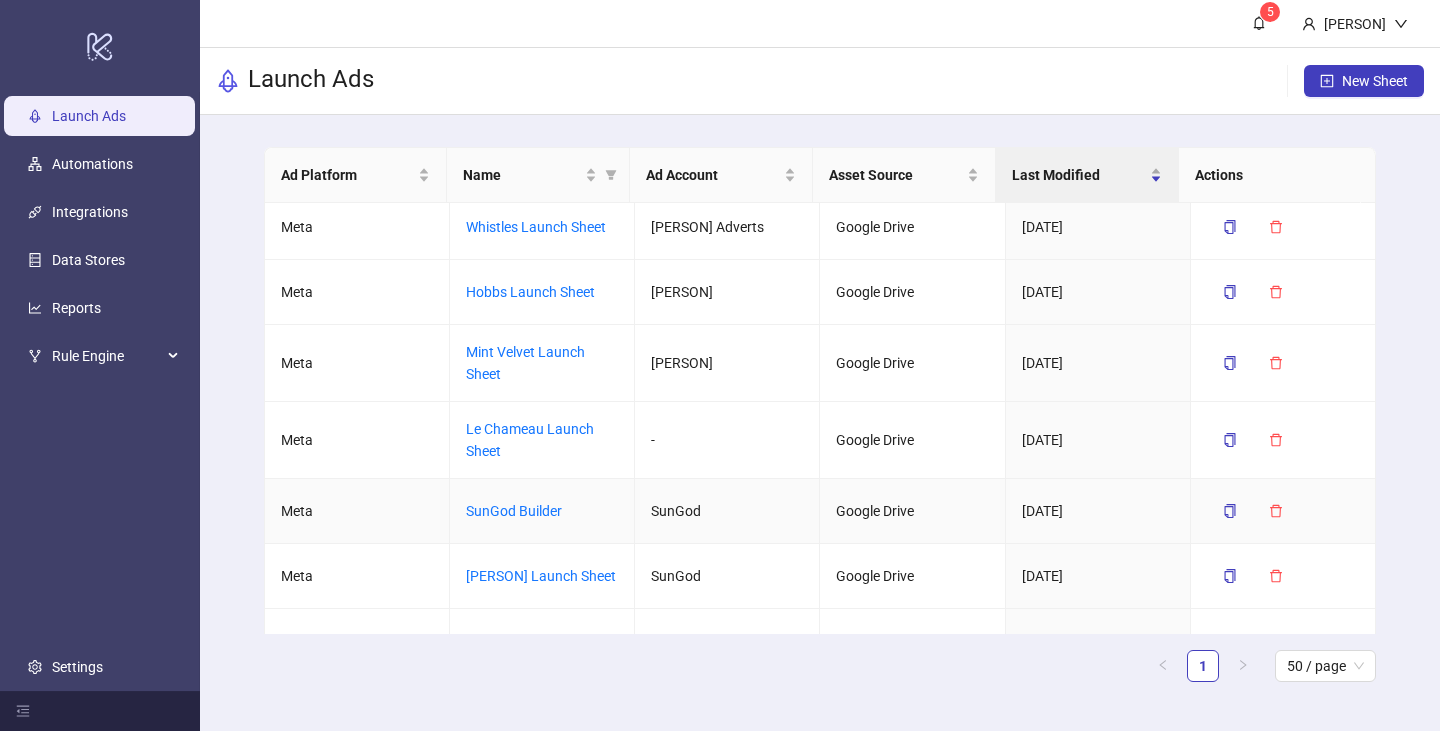 scroll, scrollTop: 1430, scrollLeft: 0, axis: vertical 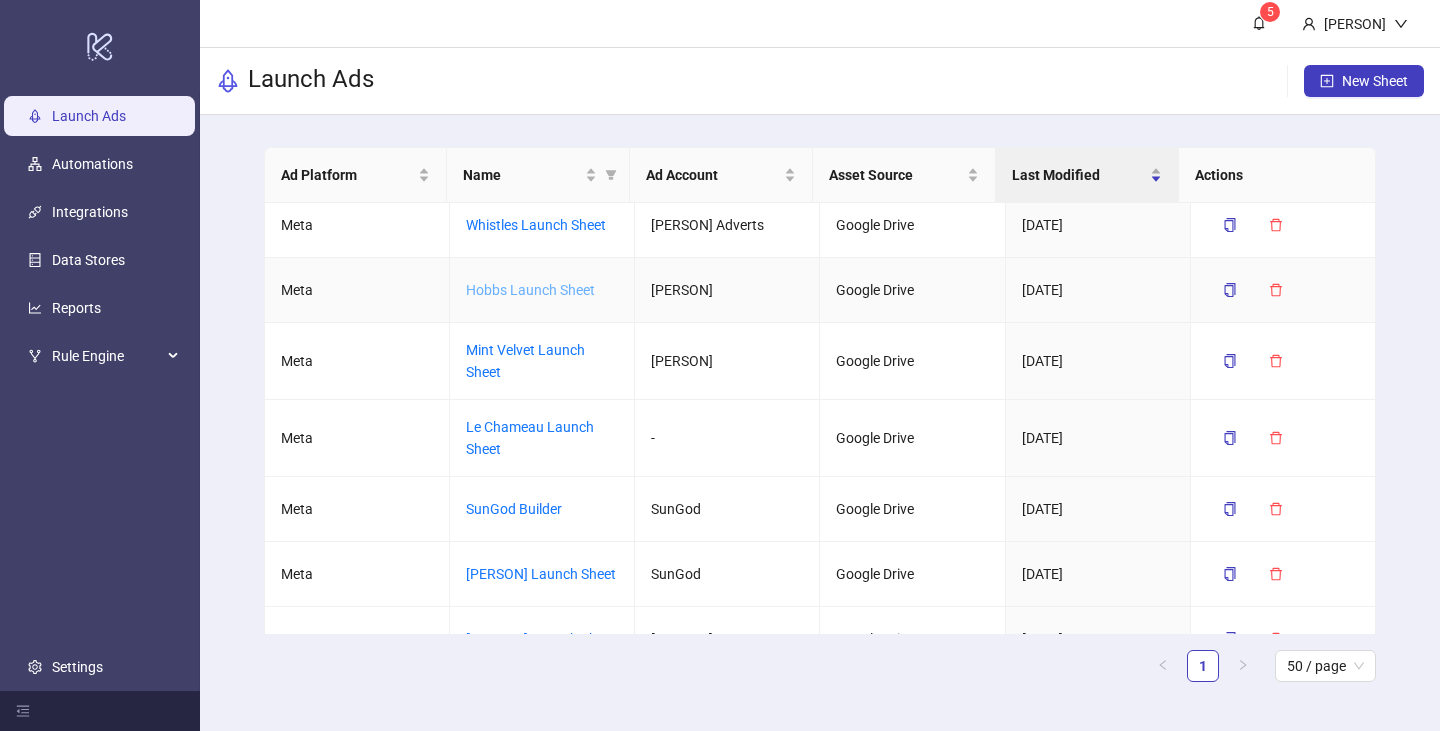 click on "Hobbs Launch Sheet" at bounding box center [530, 290] 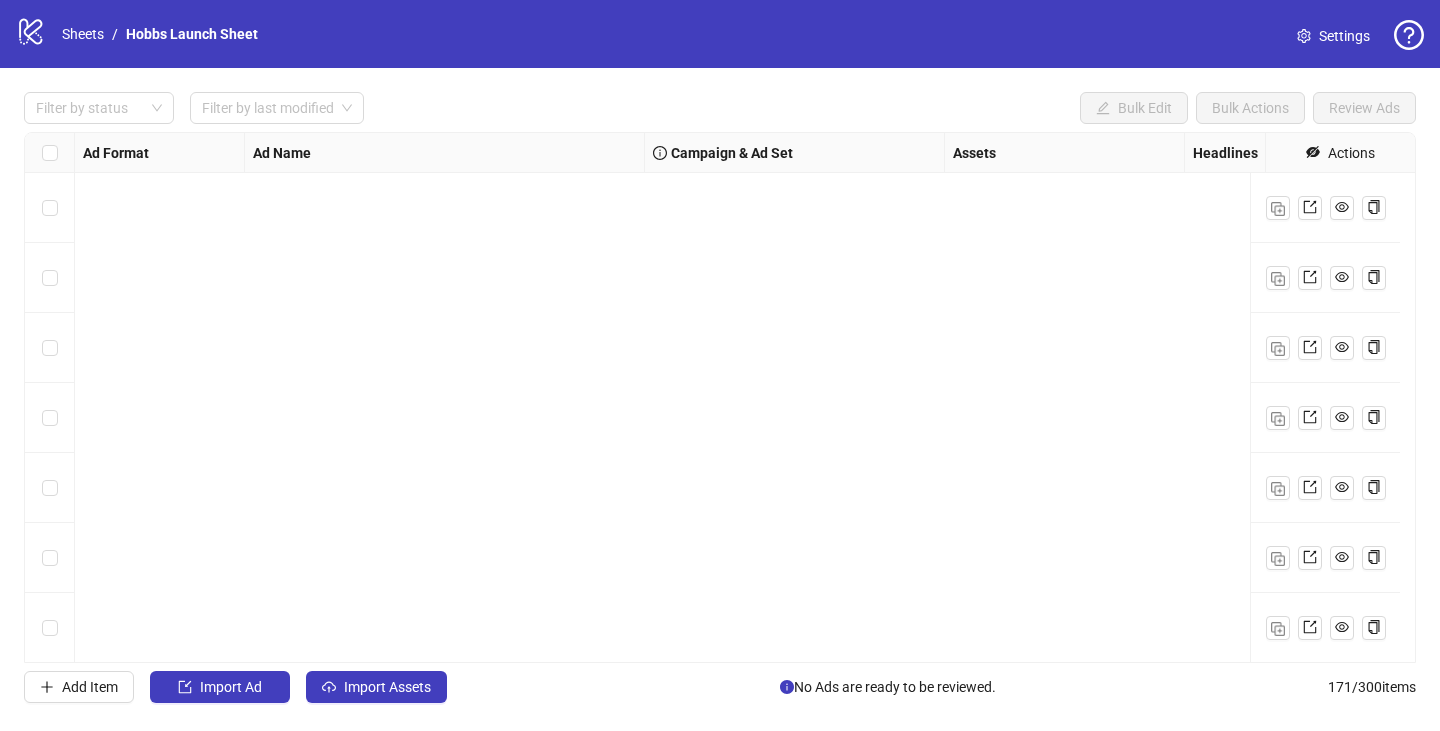 scroll, scrollTop: 3543, scrollLeft: 0, axis: vertical 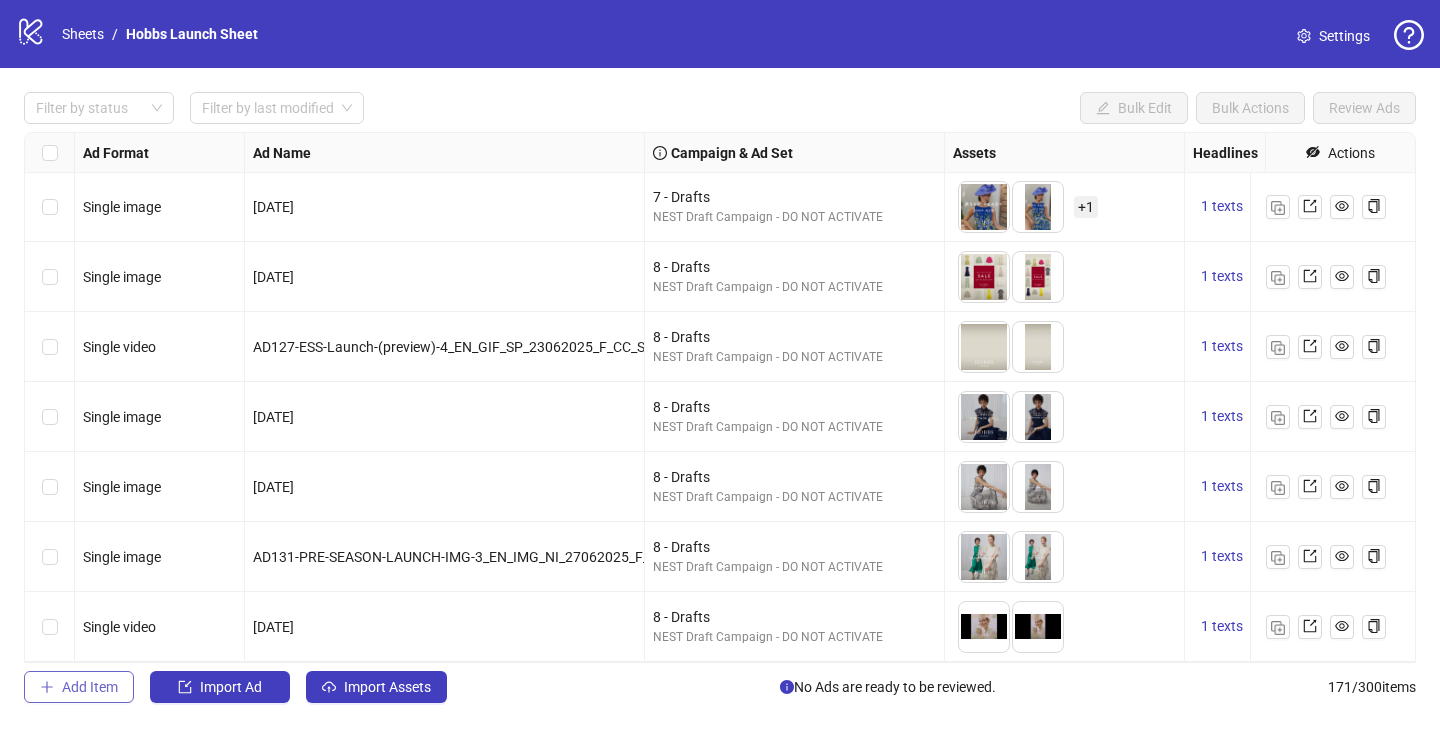 click on "Add Item" at bounding box center [1145, 108] 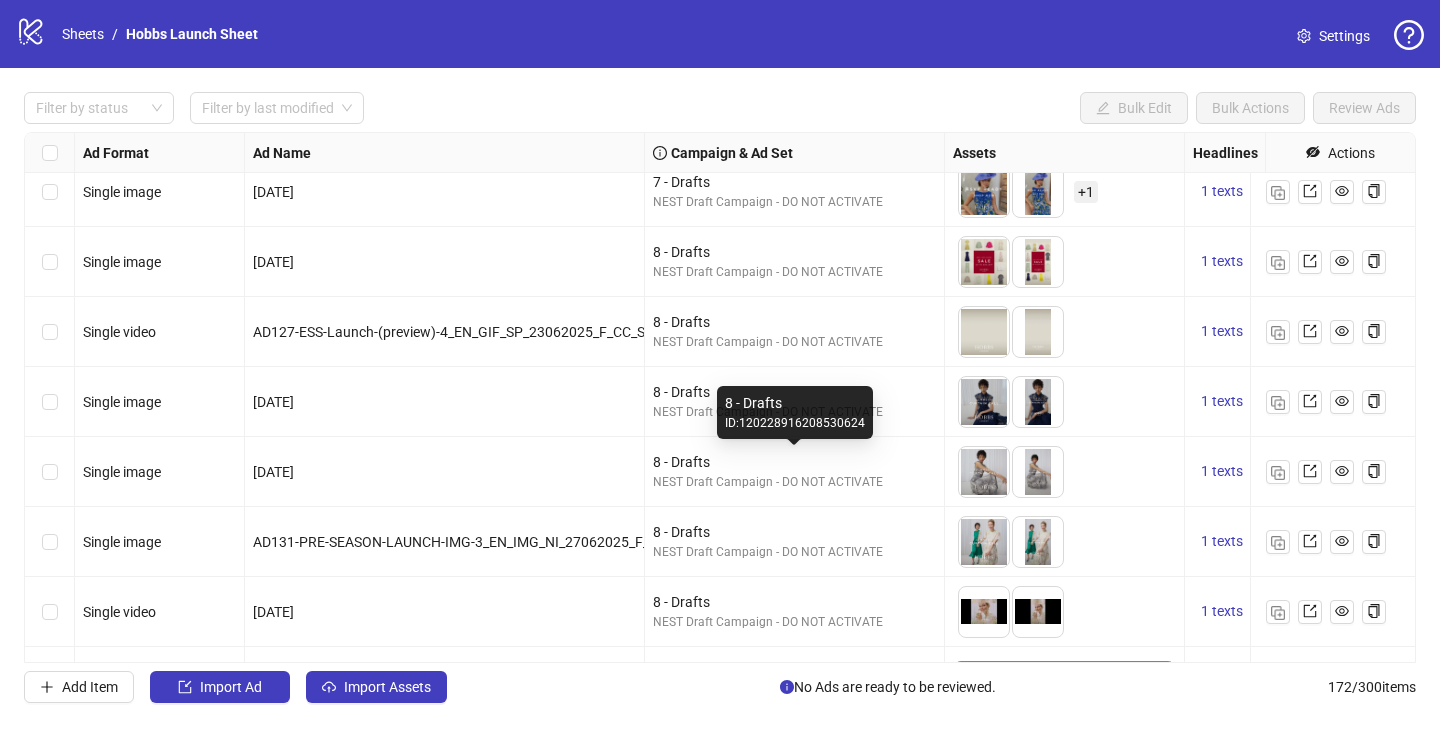 scroll, scrollTop: 11566, scrollLeft: 0, axis: vertical 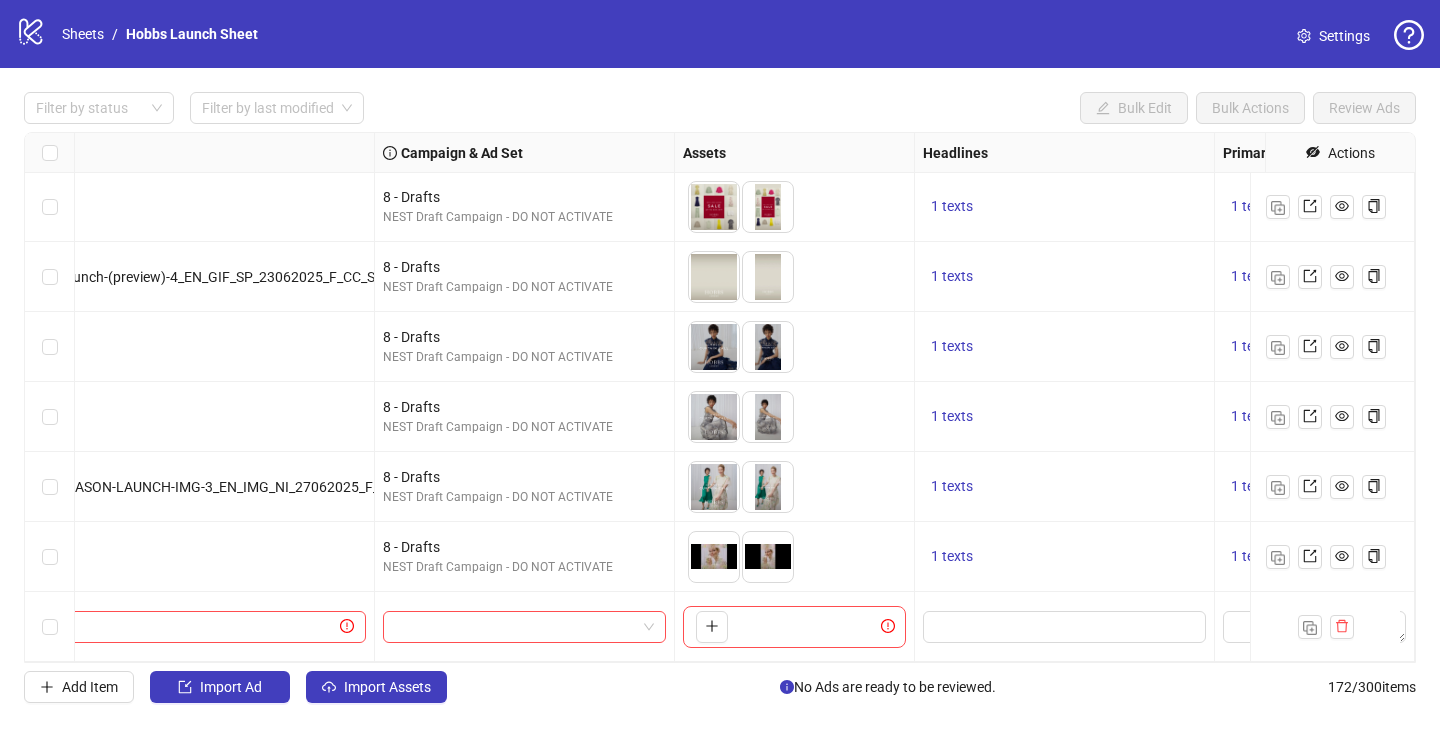 click on "Ad Format Ad Name Campaign & Ad Set Assets Headlines Primary Texts Descriptions Destination URL Display URL Product Set ID Call to Action Actions Single image [DATE] 7 - Drafts NEST Draft Campaign - DO NOT ACTIVATE
To pick up a draggable item, press the space bar.
While dragging, use the arrow keys to move the item.
Press space again to drop the item in its new position, or press escape to cancel.
+ 1 1 texts 1 texts 1 texts https://www.hobbs.com/occasion/races/ Single image [DATE] 7 - Drafts NEST Draft Campaign - DO NOT ACTIVATE
To pick up a draggable item, press the space bar.
While dragging, use the arrow keys to move the item.
Press space again to drop the item in its new position, or press escape to cancel.
+ 1 1 texts 1 texts 1 texts https://www.hobbs.com/occasion/races/ Single image 8 - Drafts NEST Draft Campaign - DO NOT ACTIVATE 1 texts" at bounding box center [720, 397] 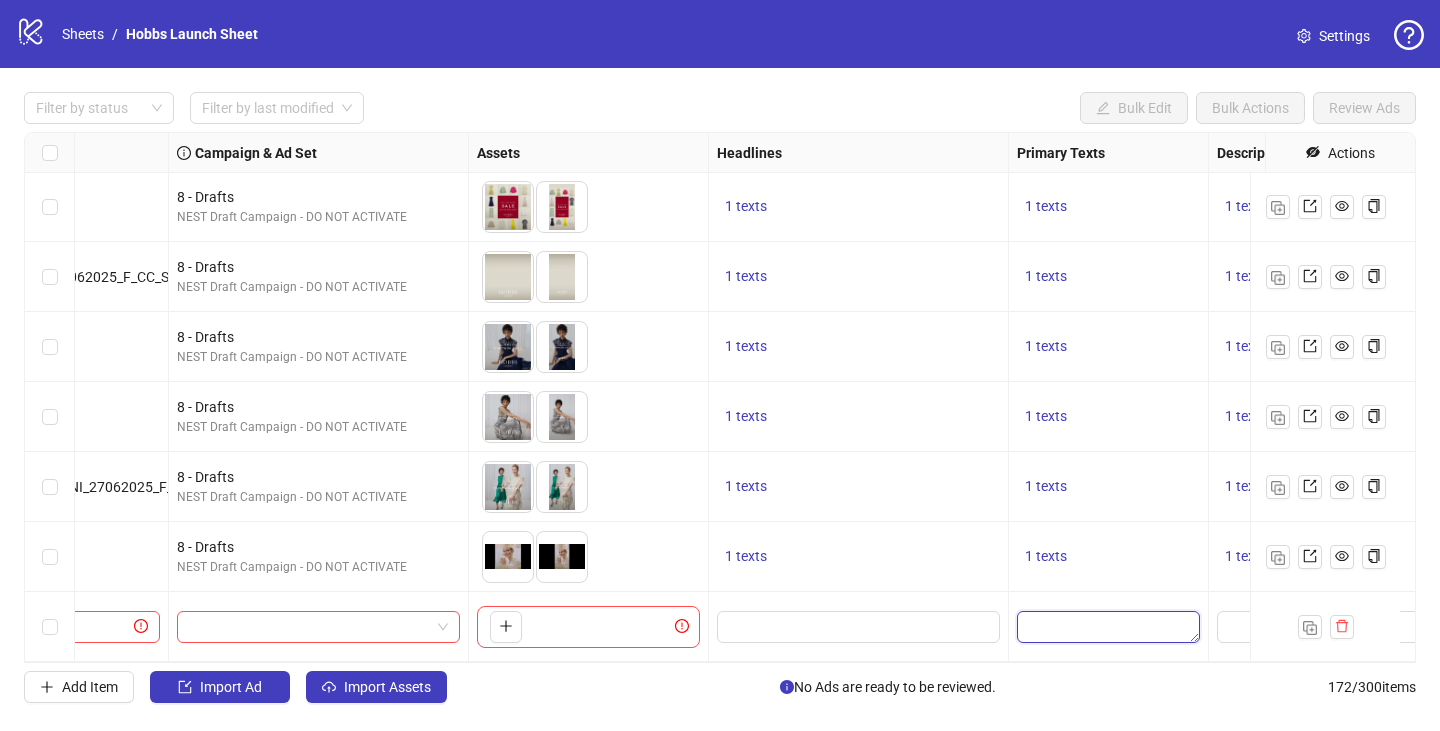 click at bounding box center (1108, 627) 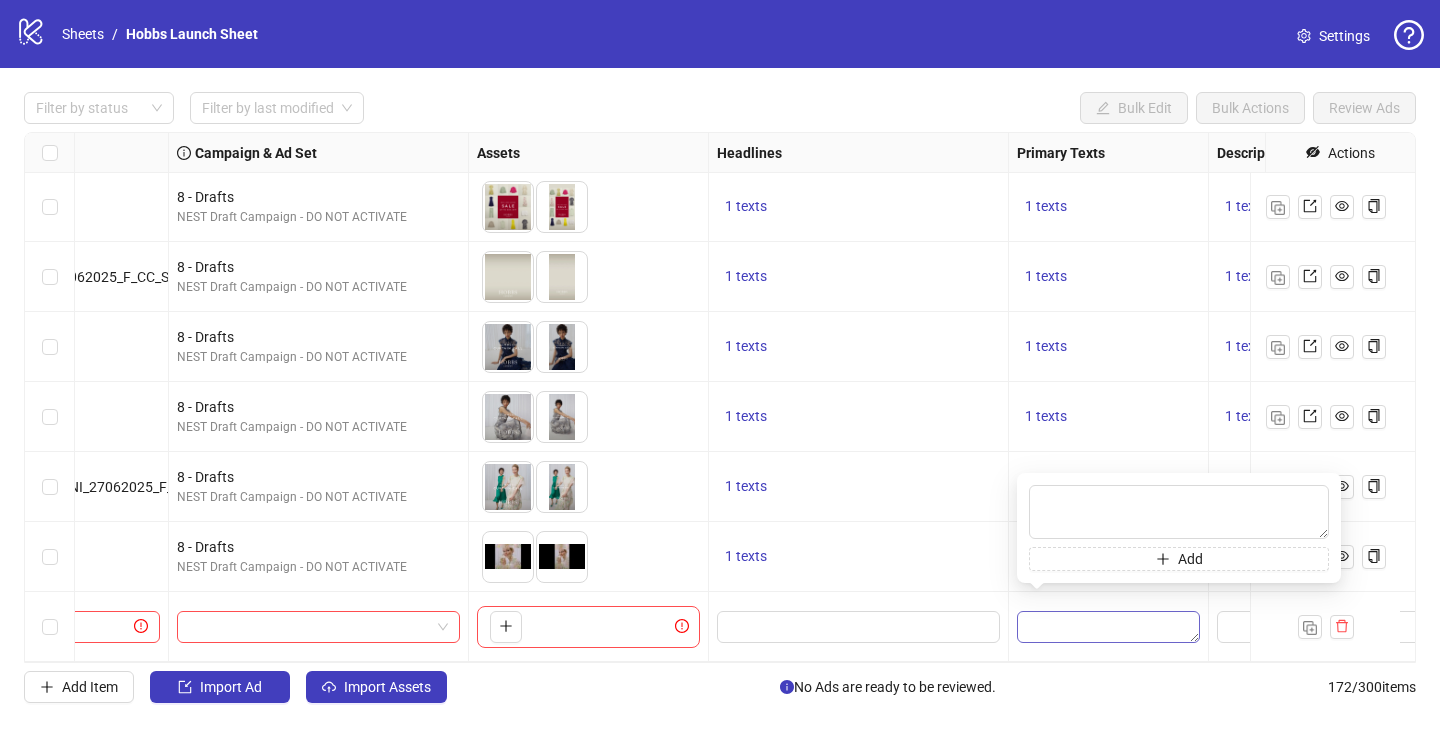 type on "**********" 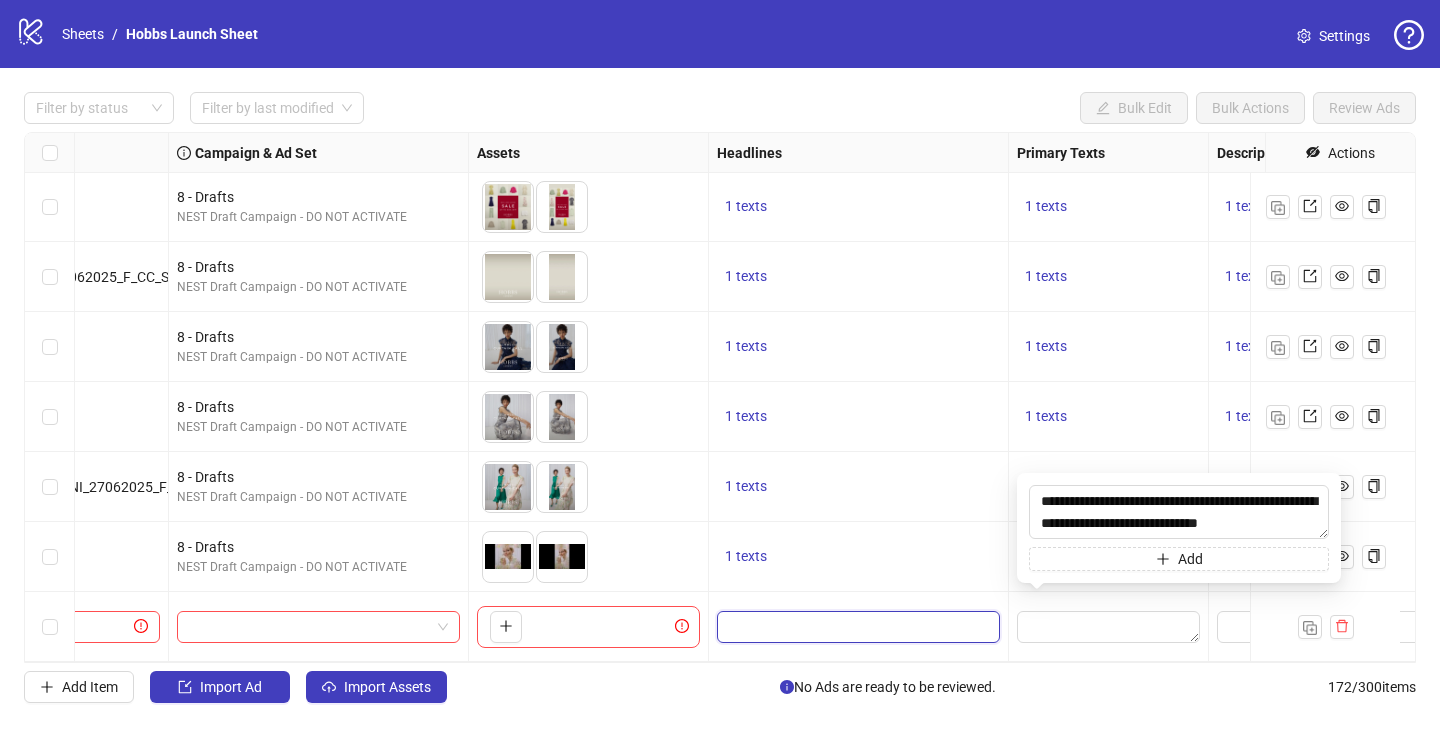click at bounding box center (856, 627) 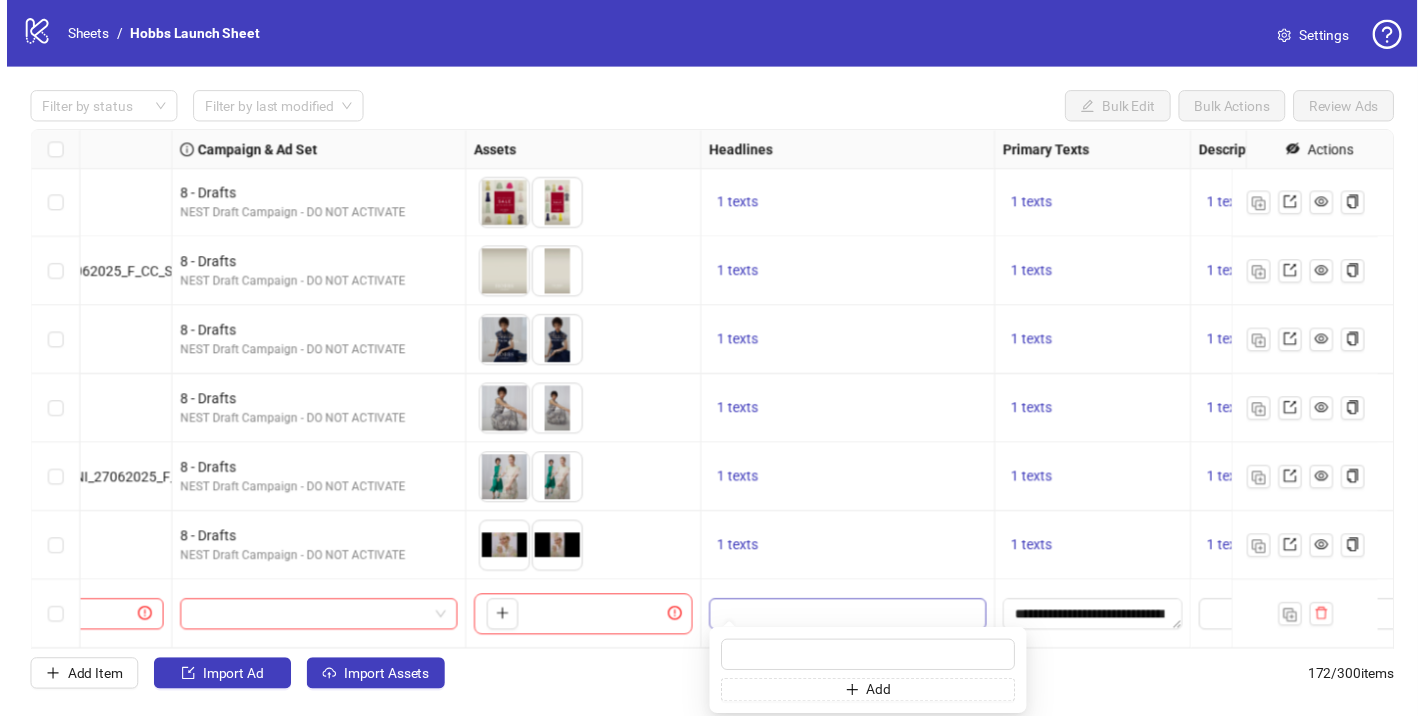 scroll, scrollTop: 11566, scrollLeft: 0, axis: vertical 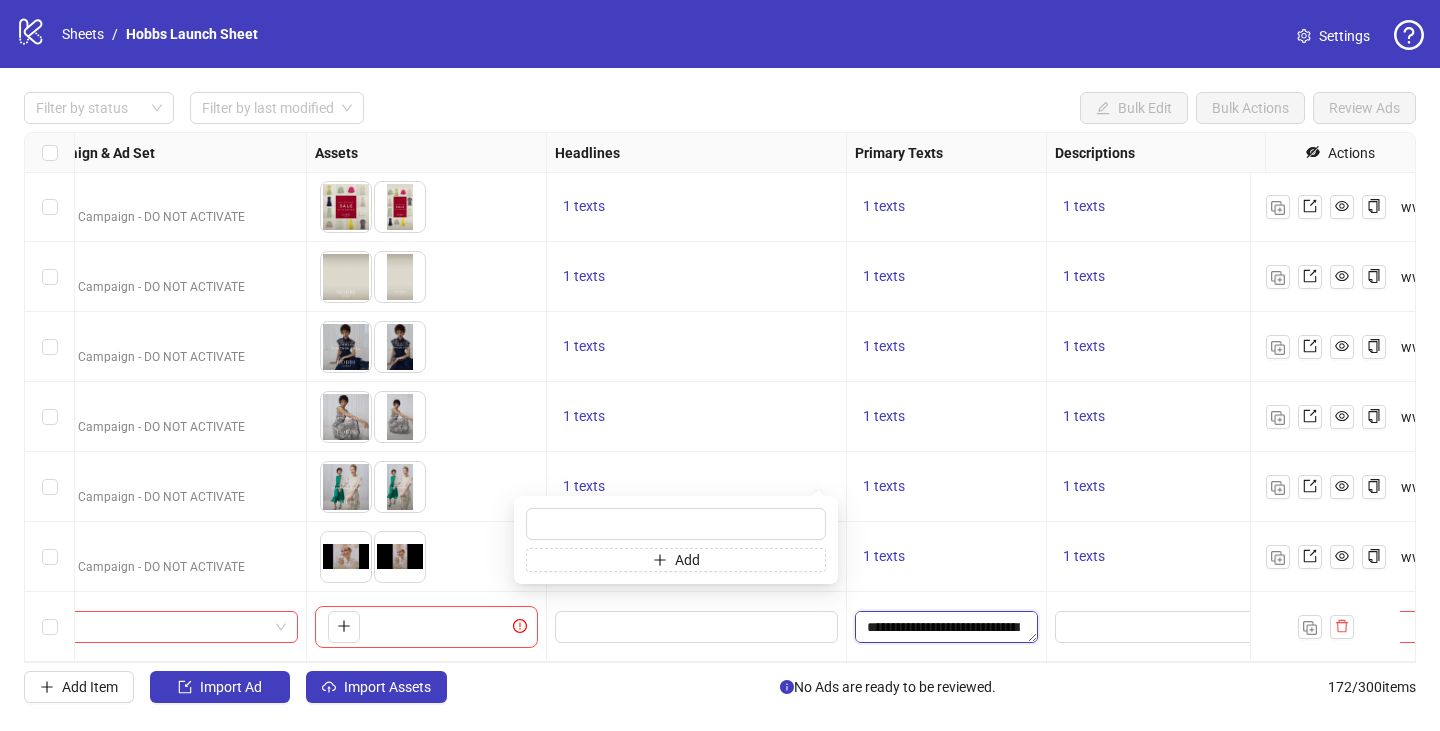 click on "**********" at bounding box center [946, 627] 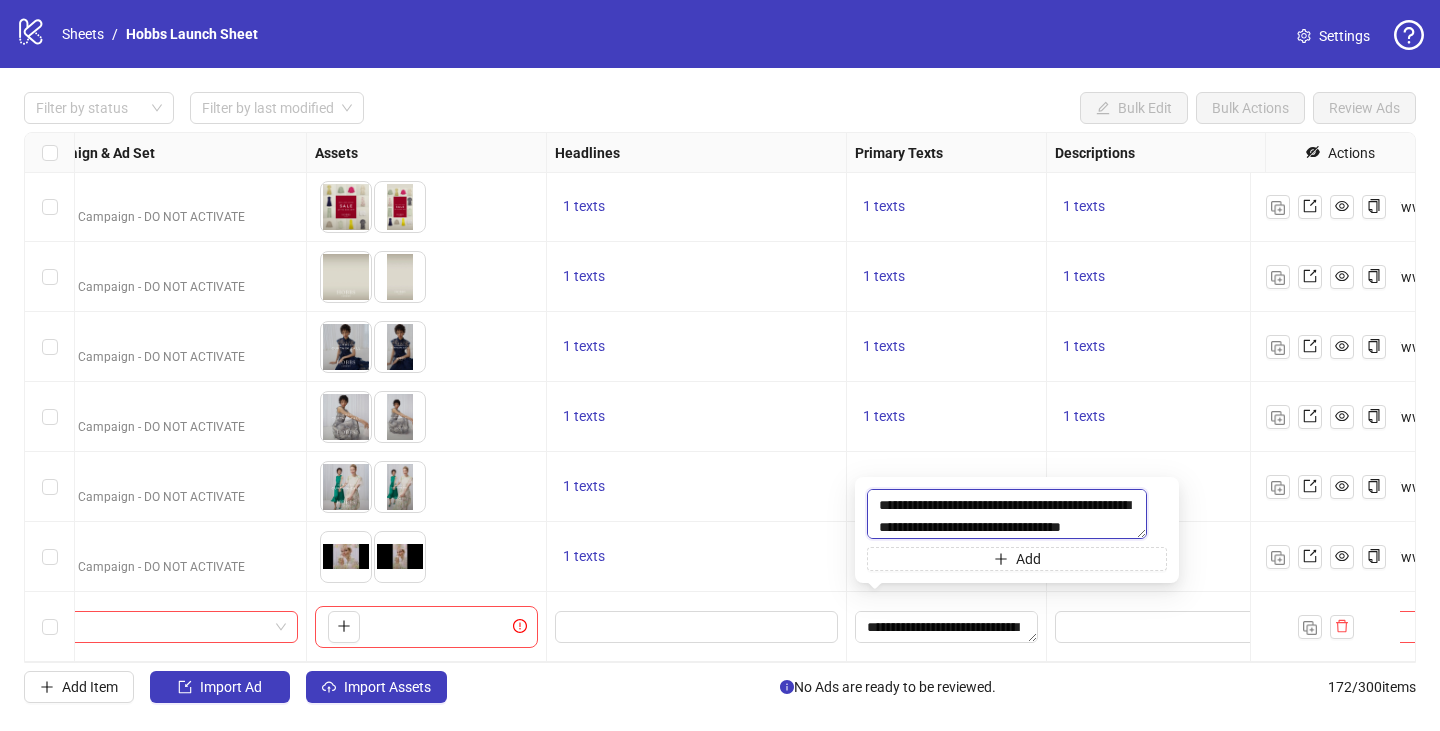 drag, startPoint x: 879, startPoint y: 501, endPoint x: 1220, endPoint y: 576, distance: 349.1504 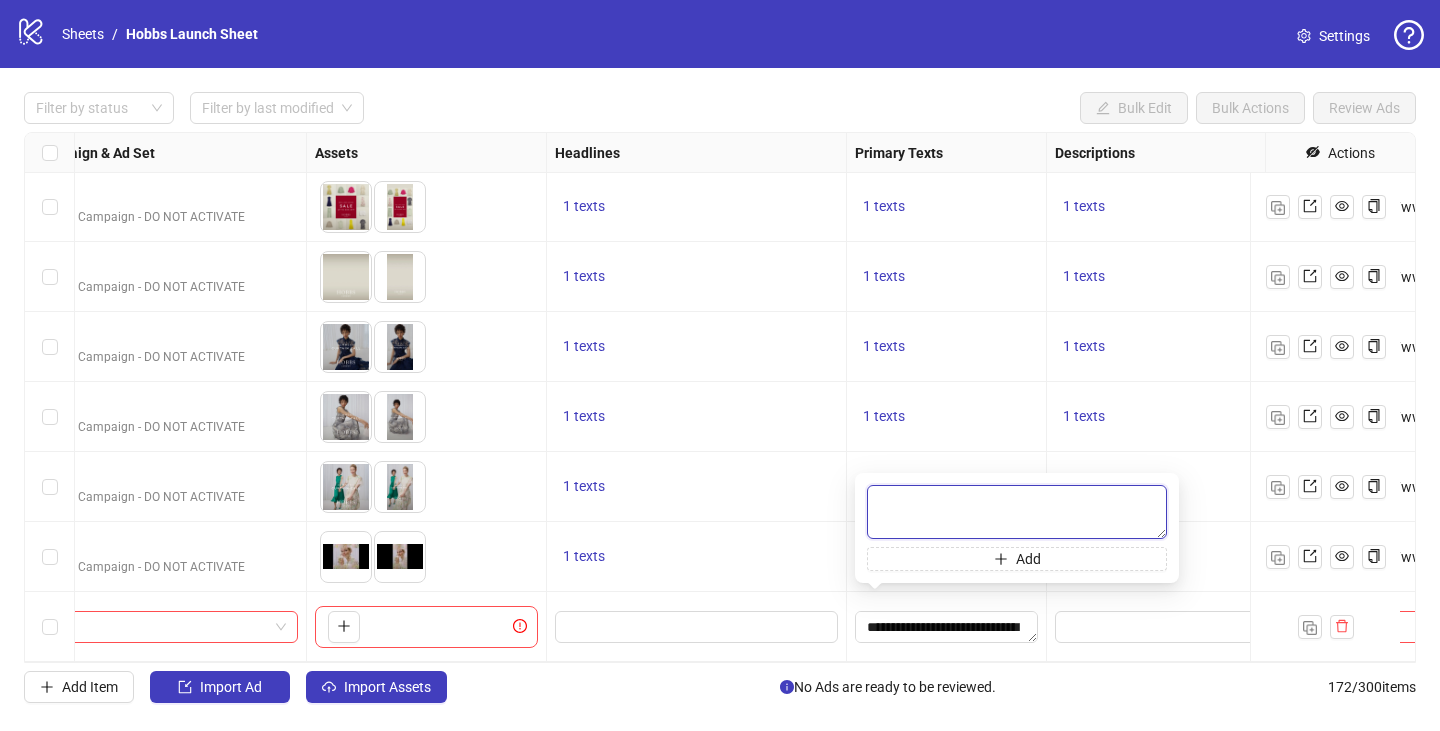 paste on "**********" 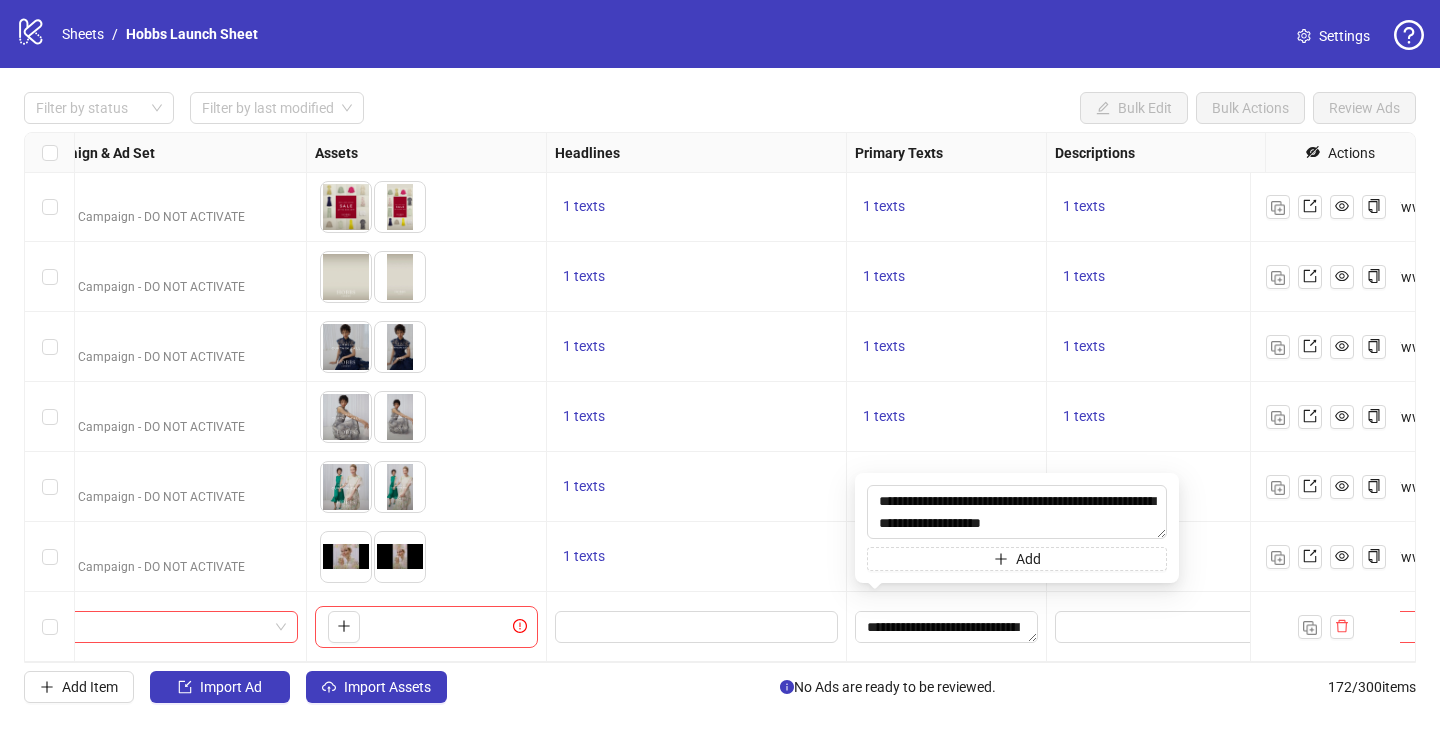 click at bounding box center [1197, 627] 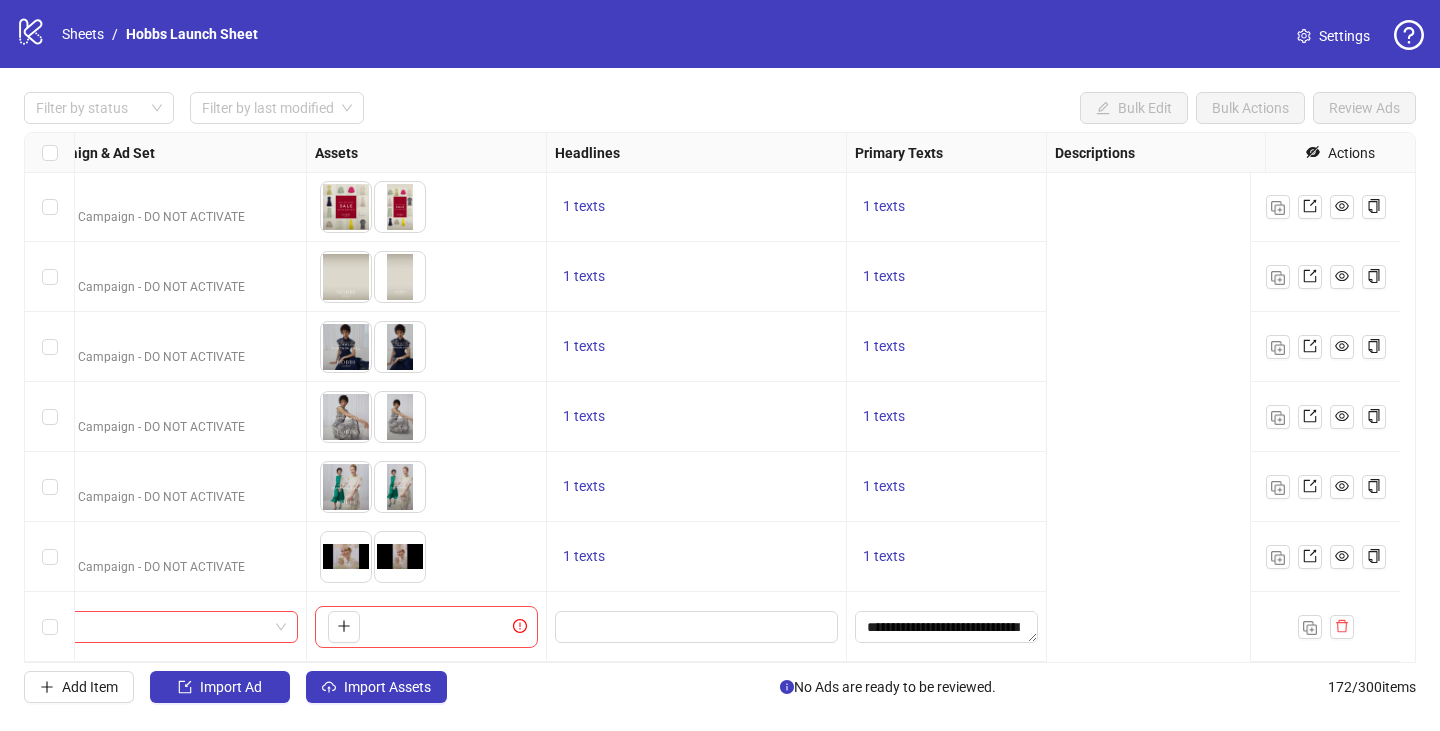 scroll, scrollTop: 11566, scrollLeft: 0, axis: vertical 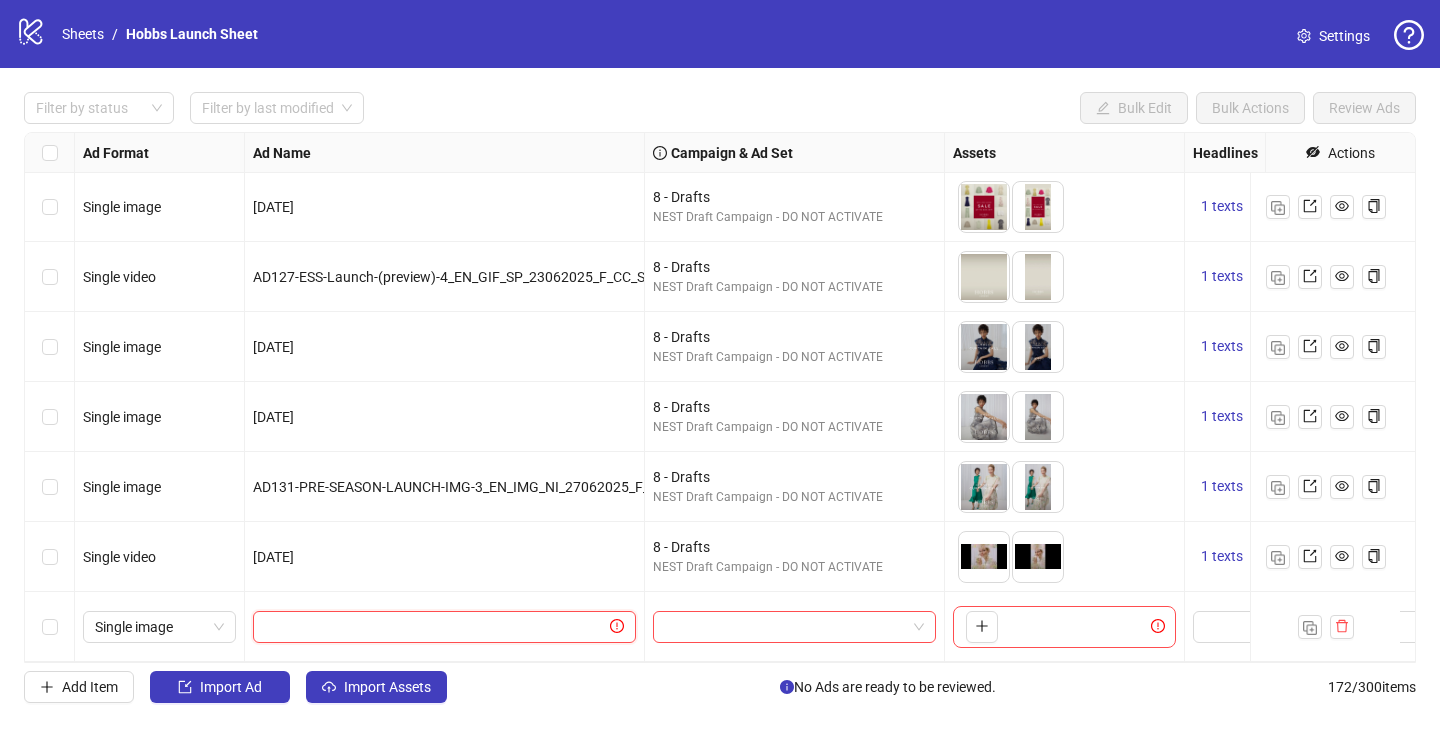 click at bounding box center (435, 627) 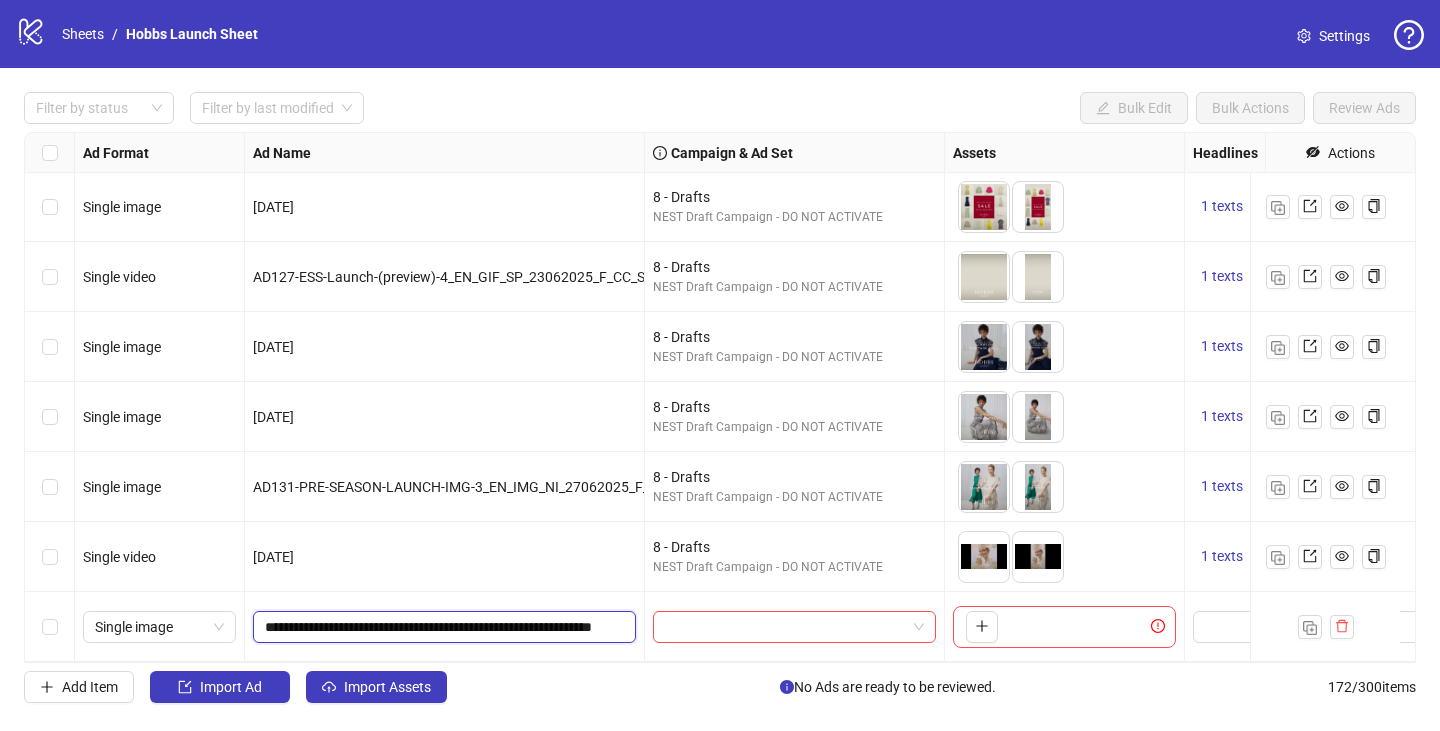 scroll, scrollTop: 0, scrollLeft: 160, axis: horizontal 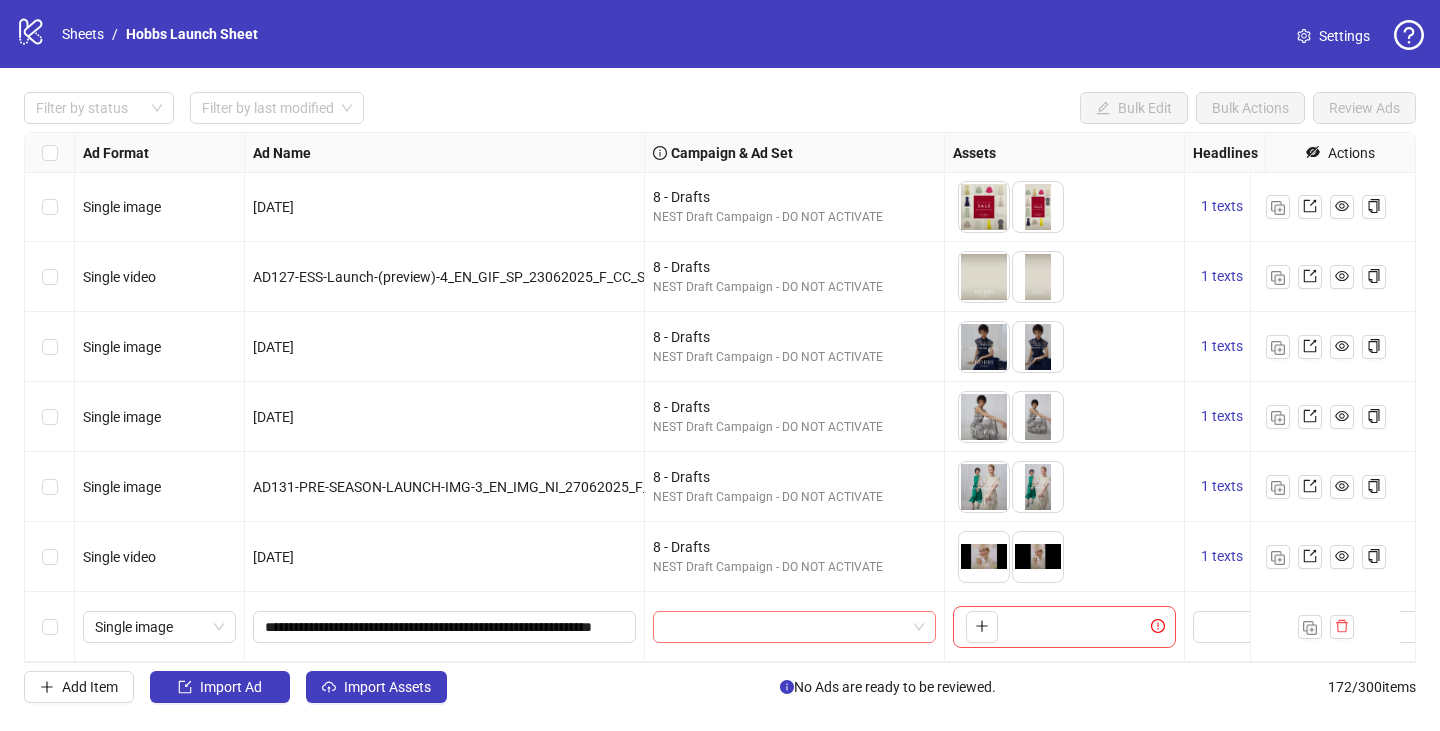 click at bounding box center [785, 627] 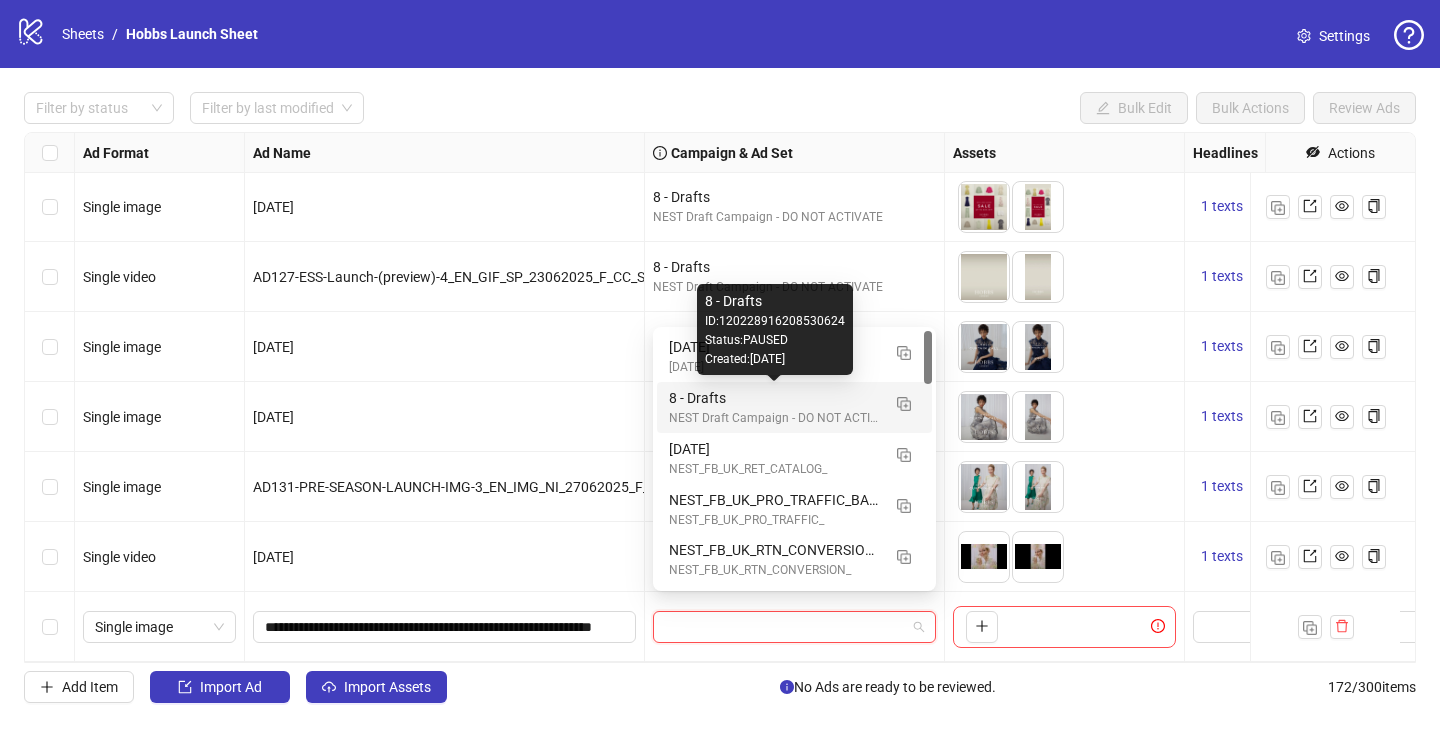 click on "8 - Drafts" at bounding box center (774, 398) 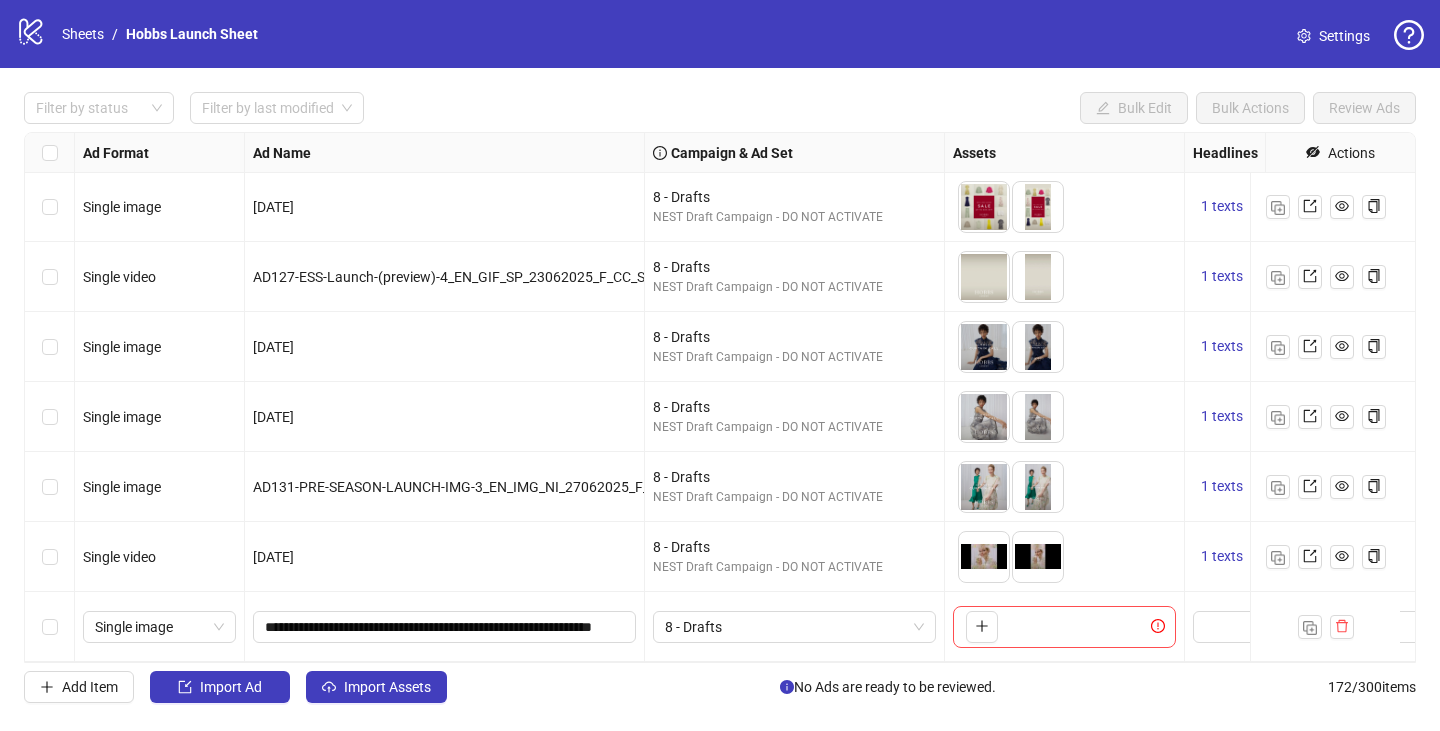 scroll, scrollTop: 11566, scrollLeft: 442, axis: both 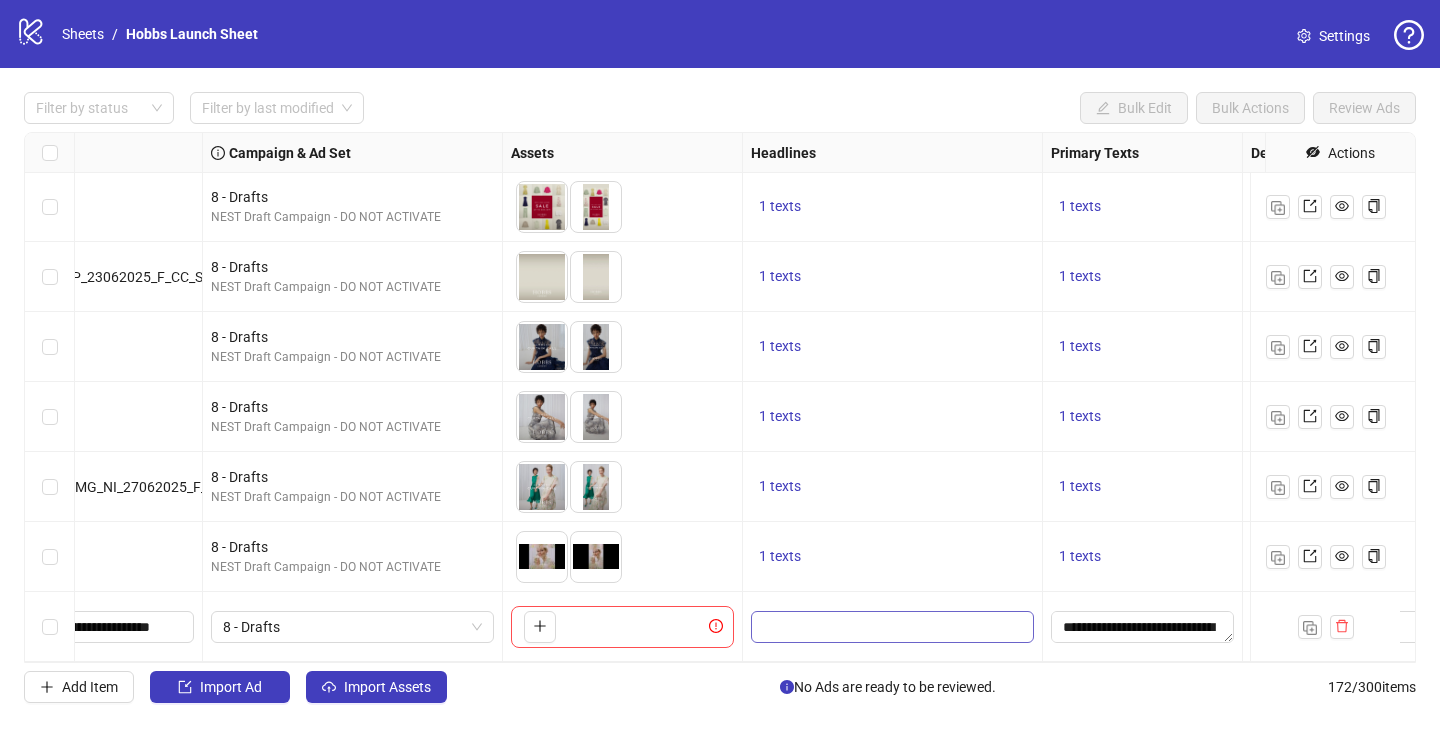 click at bounding box center [892, 627] 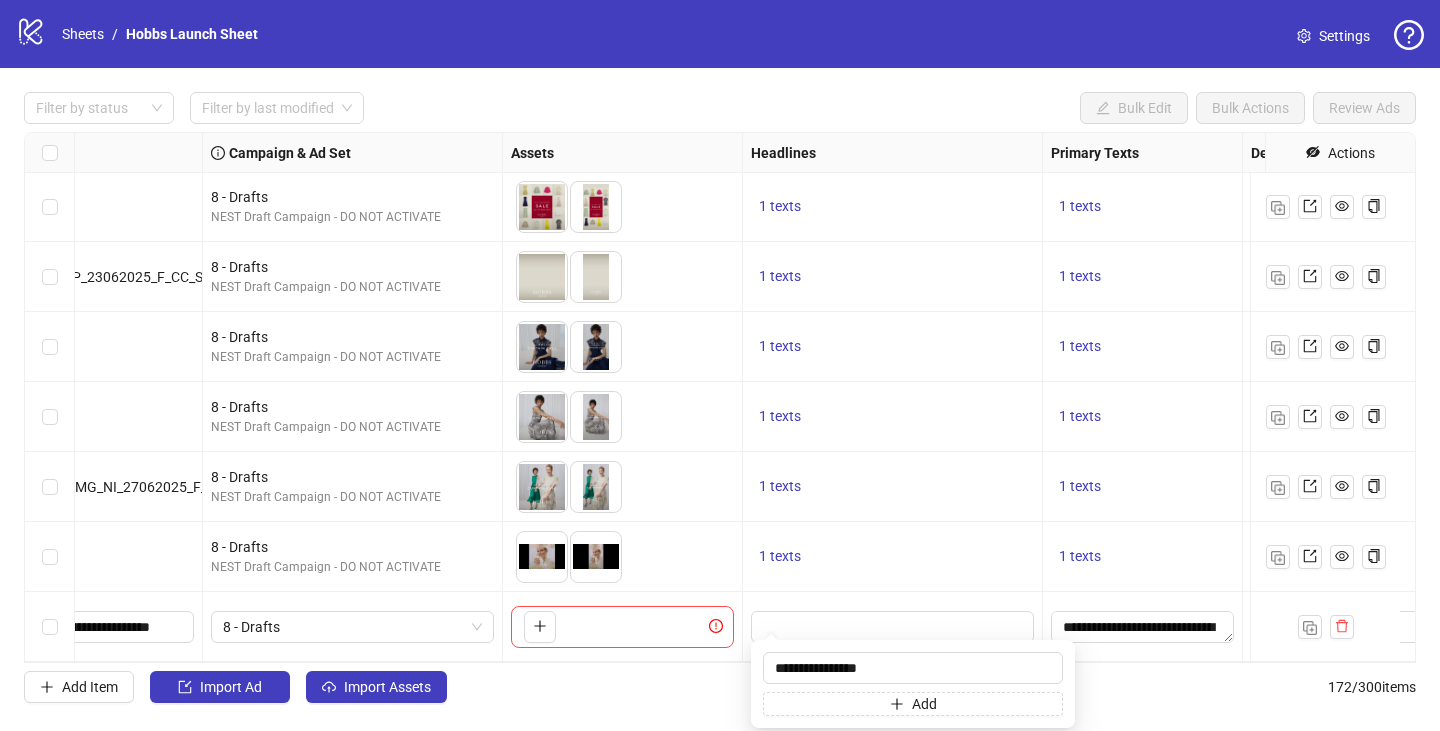 type on "**********" 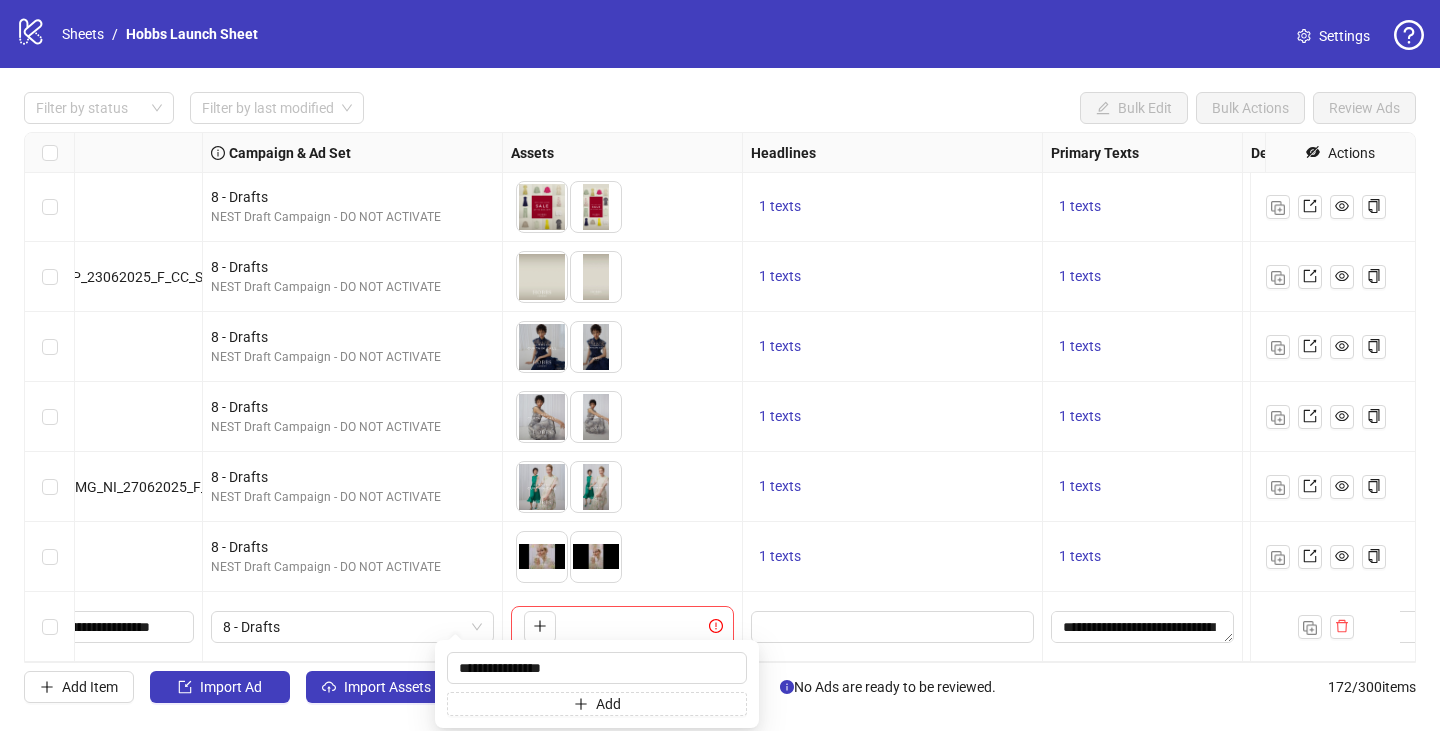 scroll, scrollTop: 11566, scrollLeft: 758, axis: both 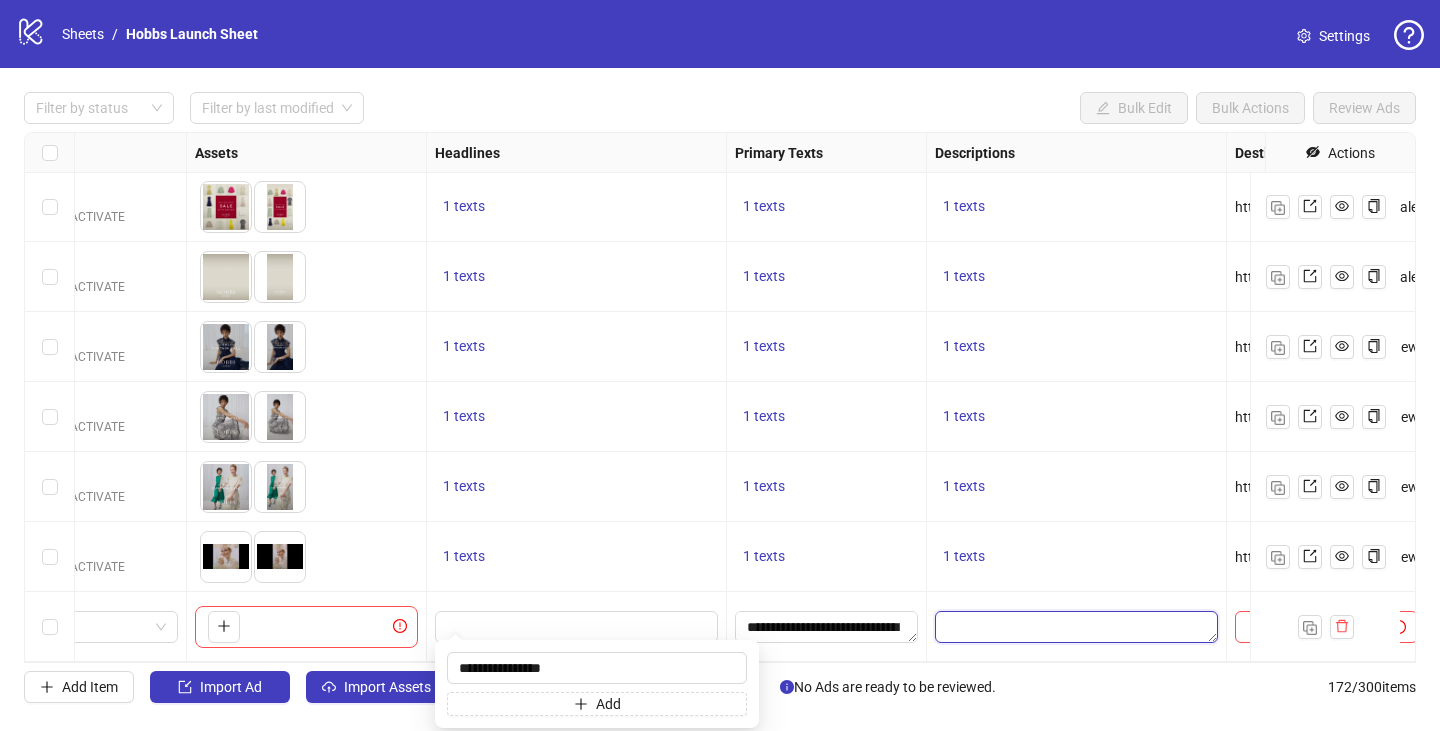 click at bounding box center (1076, 627) 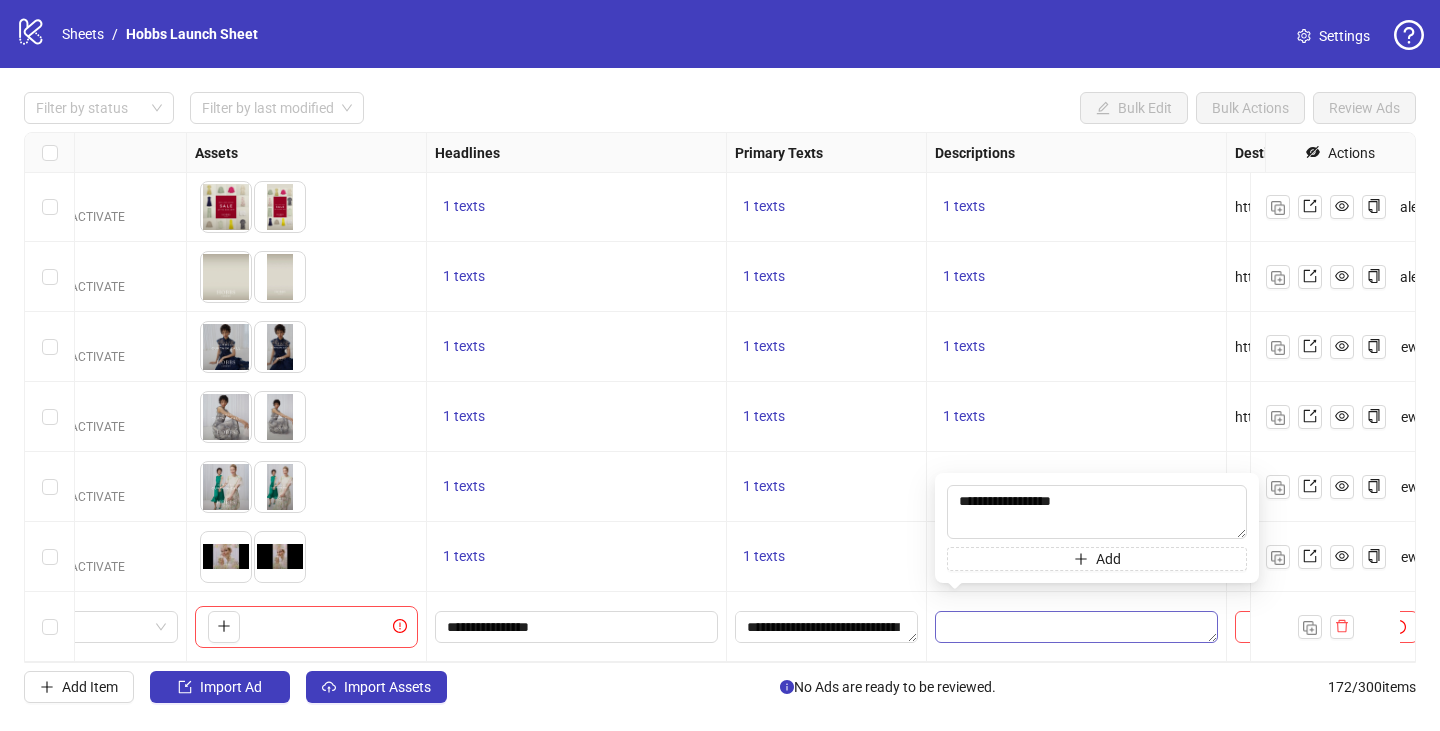 type on "**********" 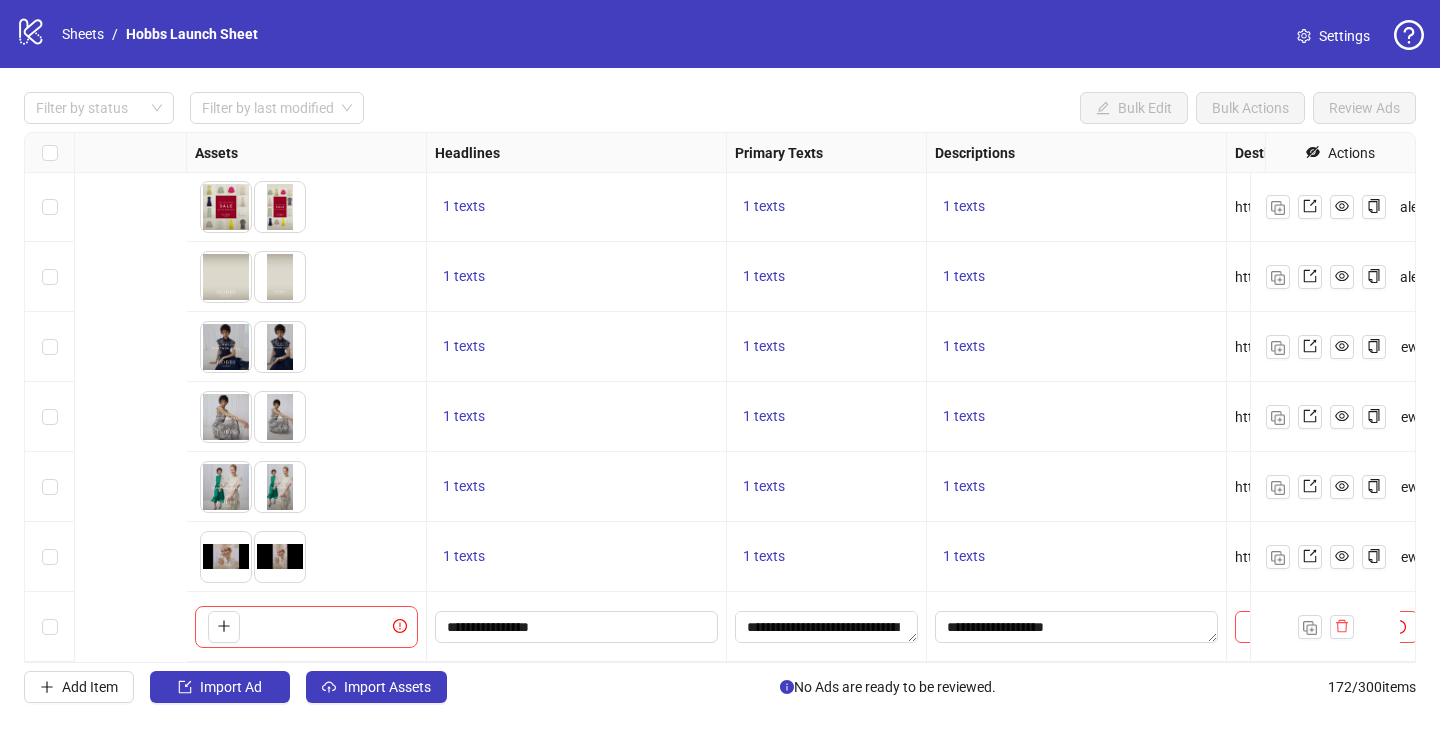 scroll, scrollTop: 11566, scrollLeft: 1345, axis: both 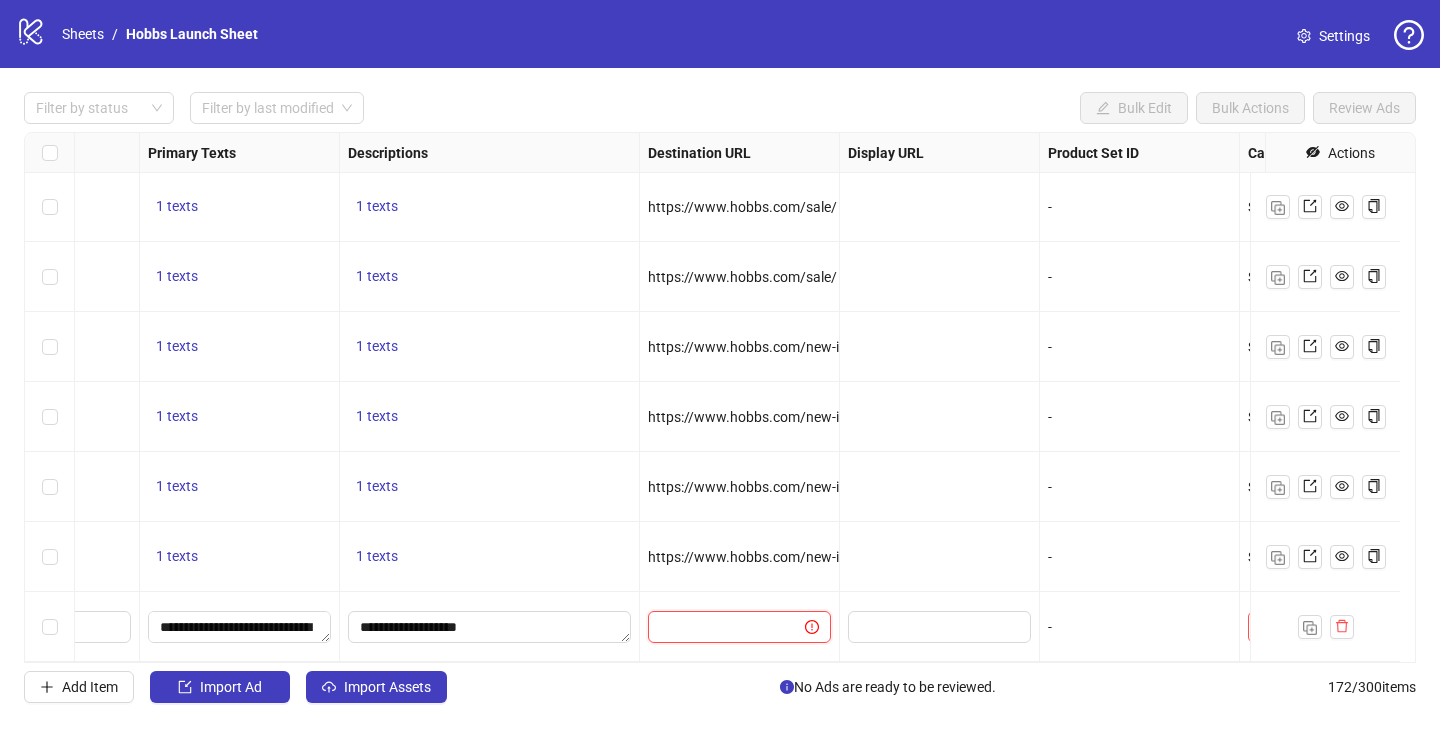 click at bounding box center (718, 627) 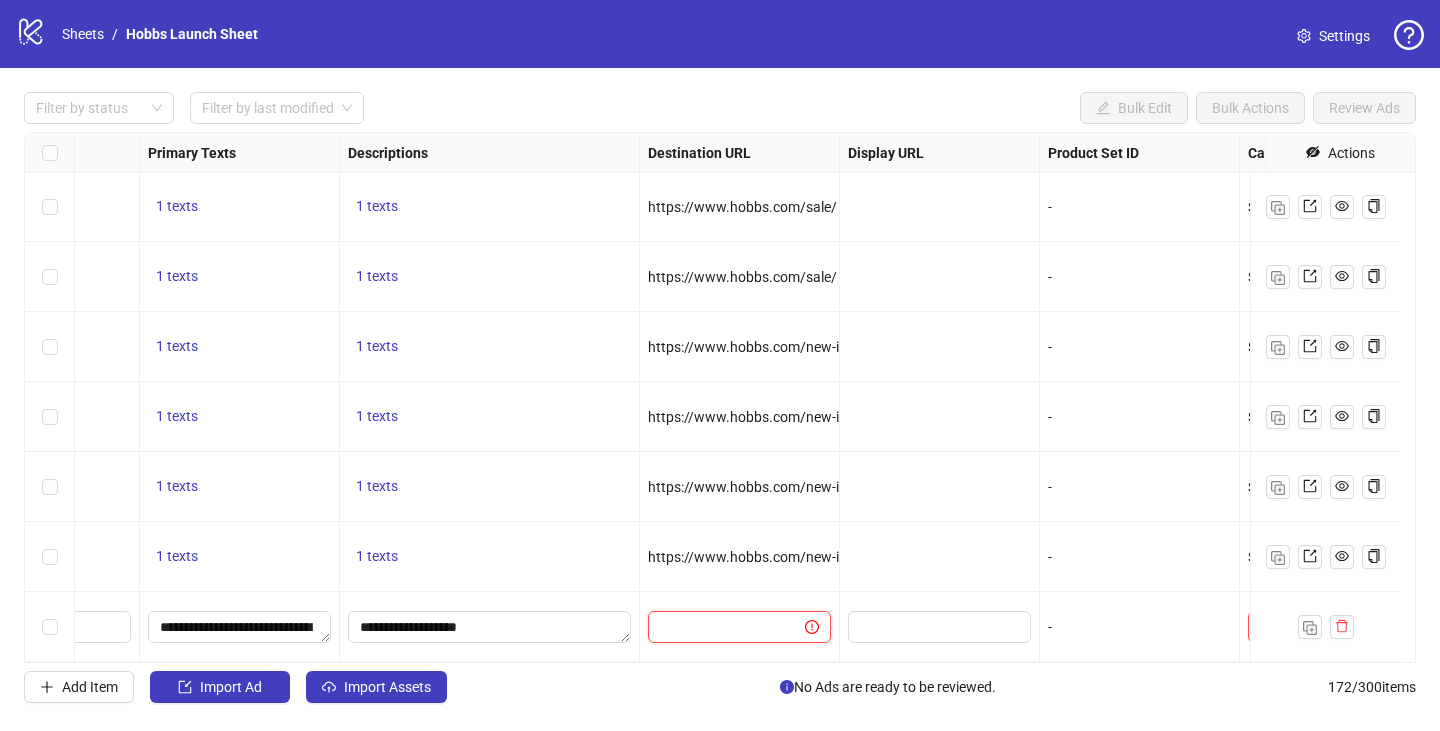 click at bounding box center (718, 627) 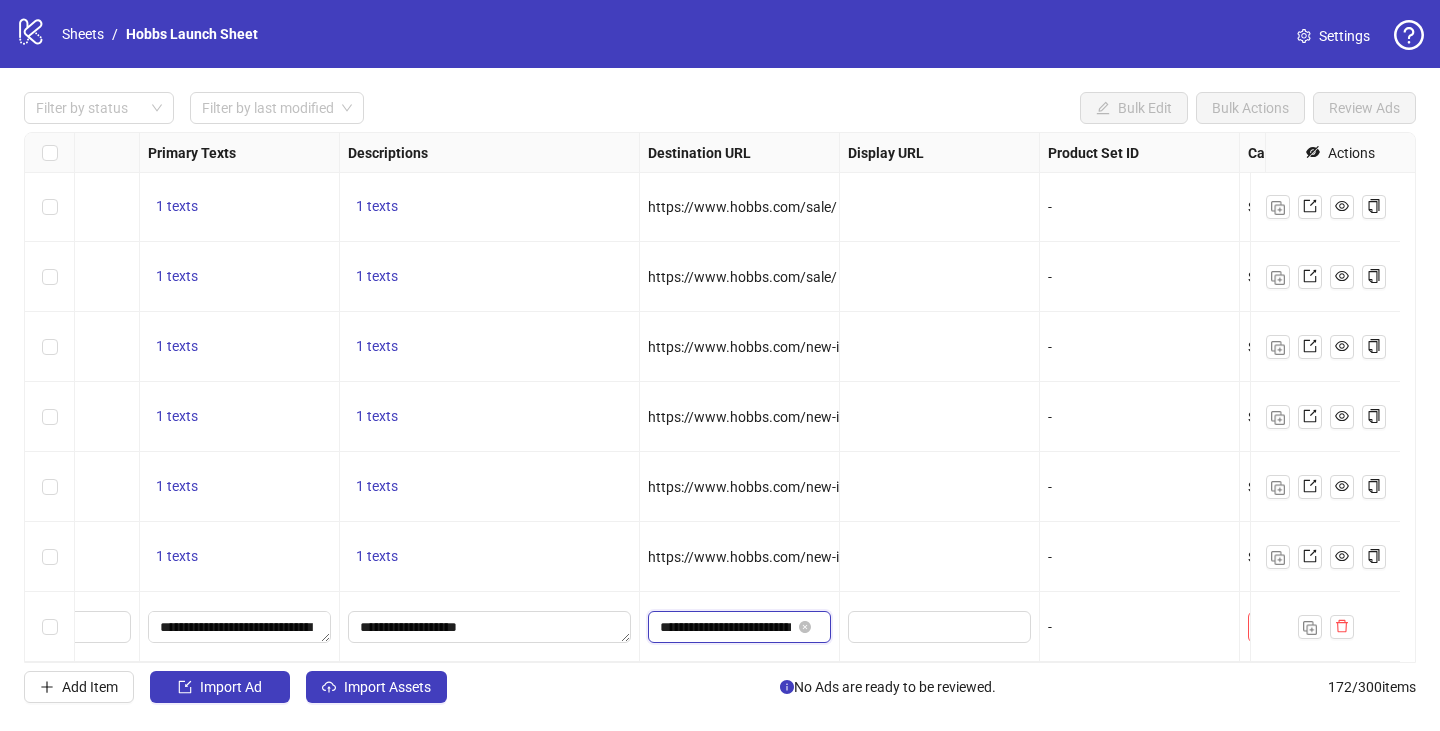 scroll, scrollTop: 0, scrollLeft: 55, axis: horizontal 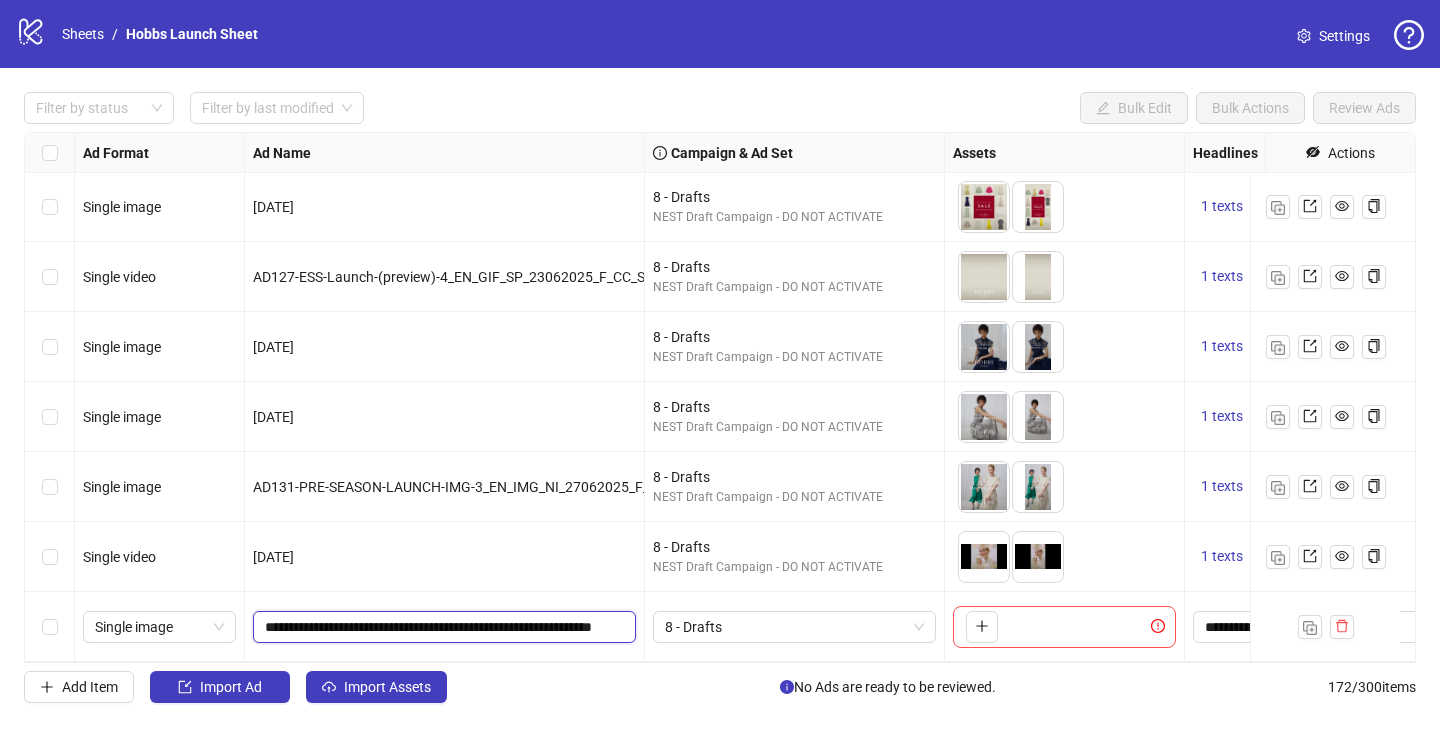 click on "**********" at bounding box center [442, 627] 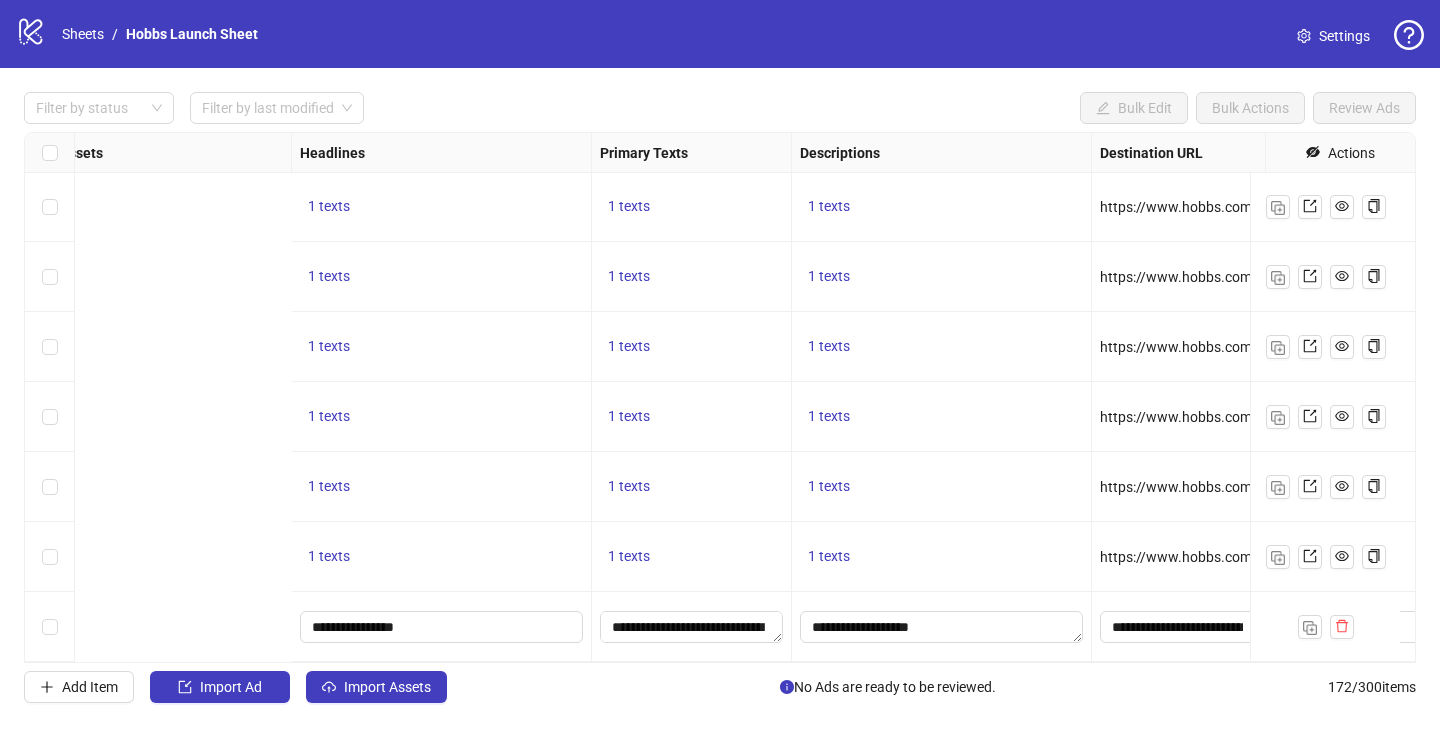 scroll, scrollTop: 11566, scrollLeft: 1495, axis: both 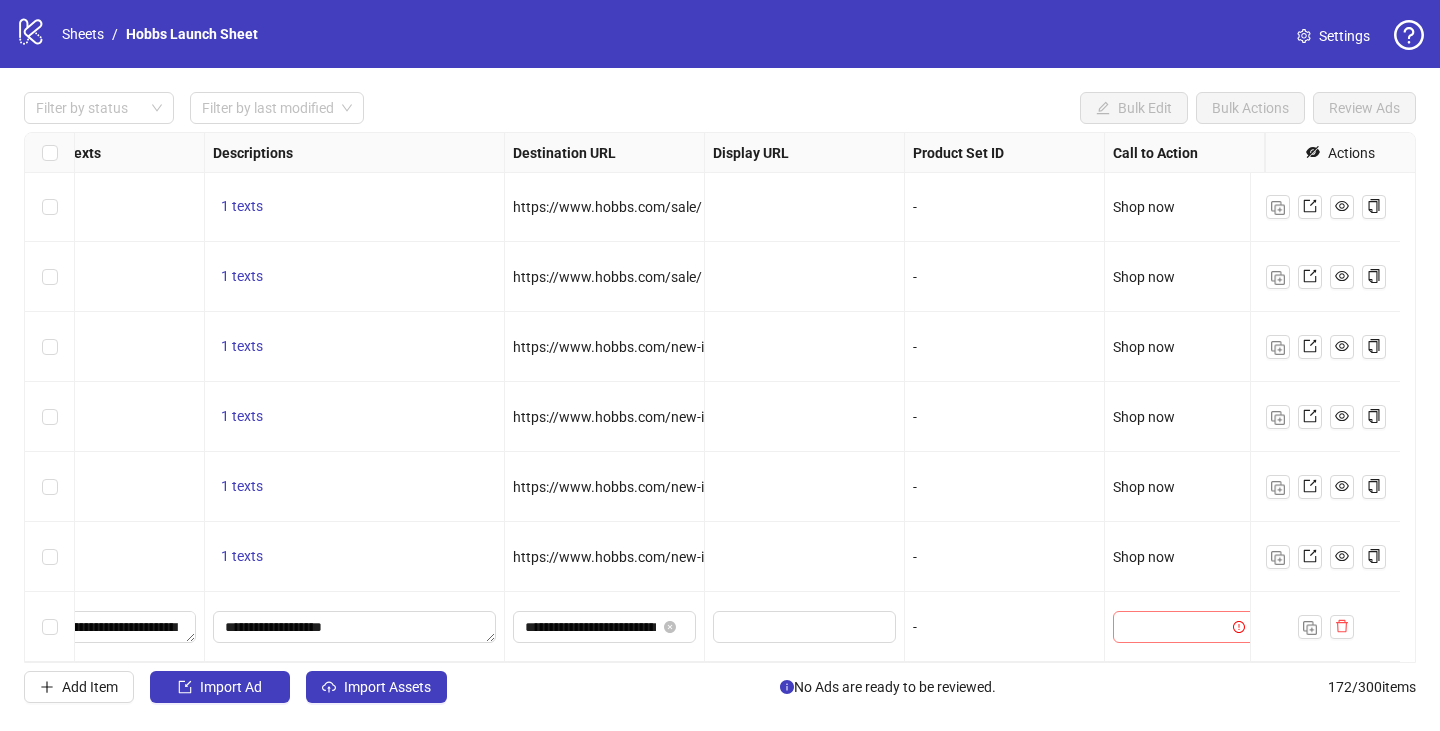 click at bounding box center [1175, 627] 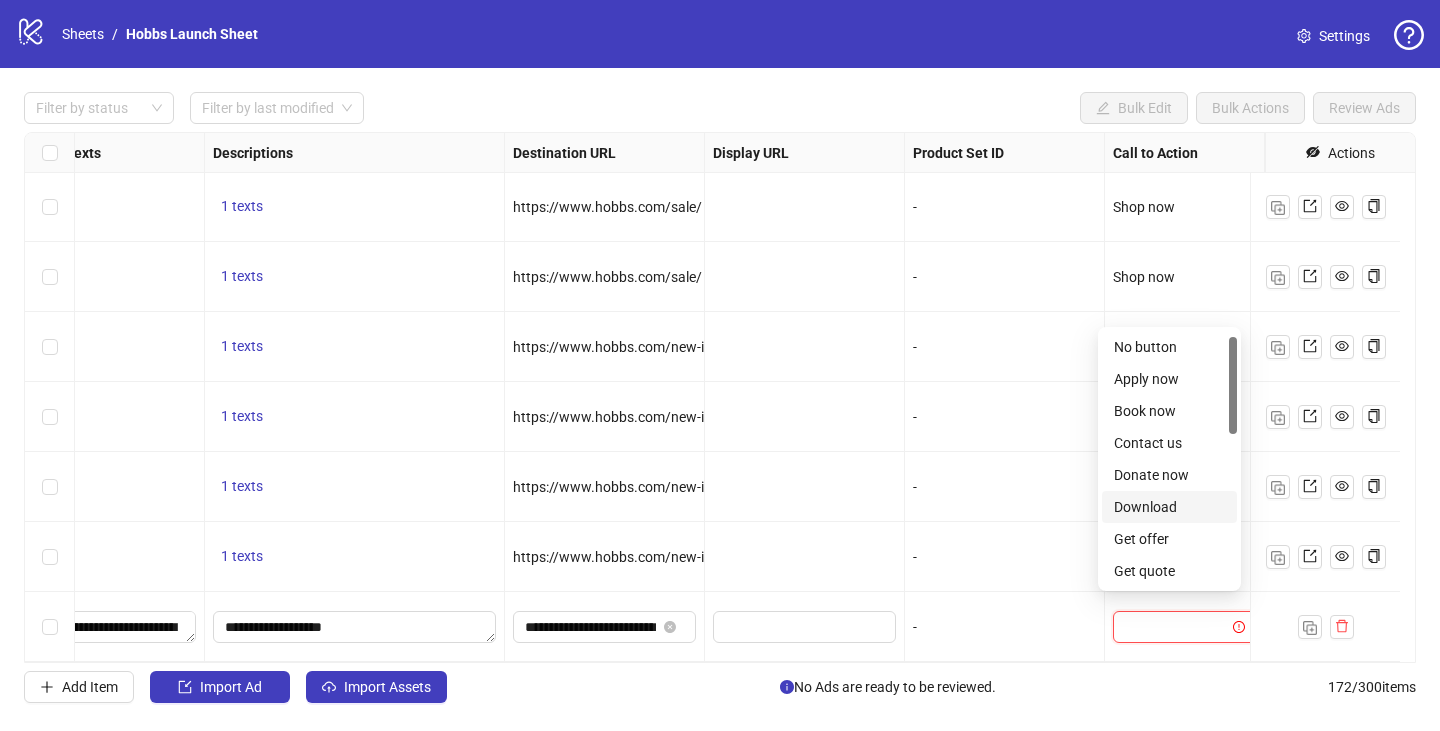 scroll, scrollTop: 416, scrollLeft: 0, axis: vertical 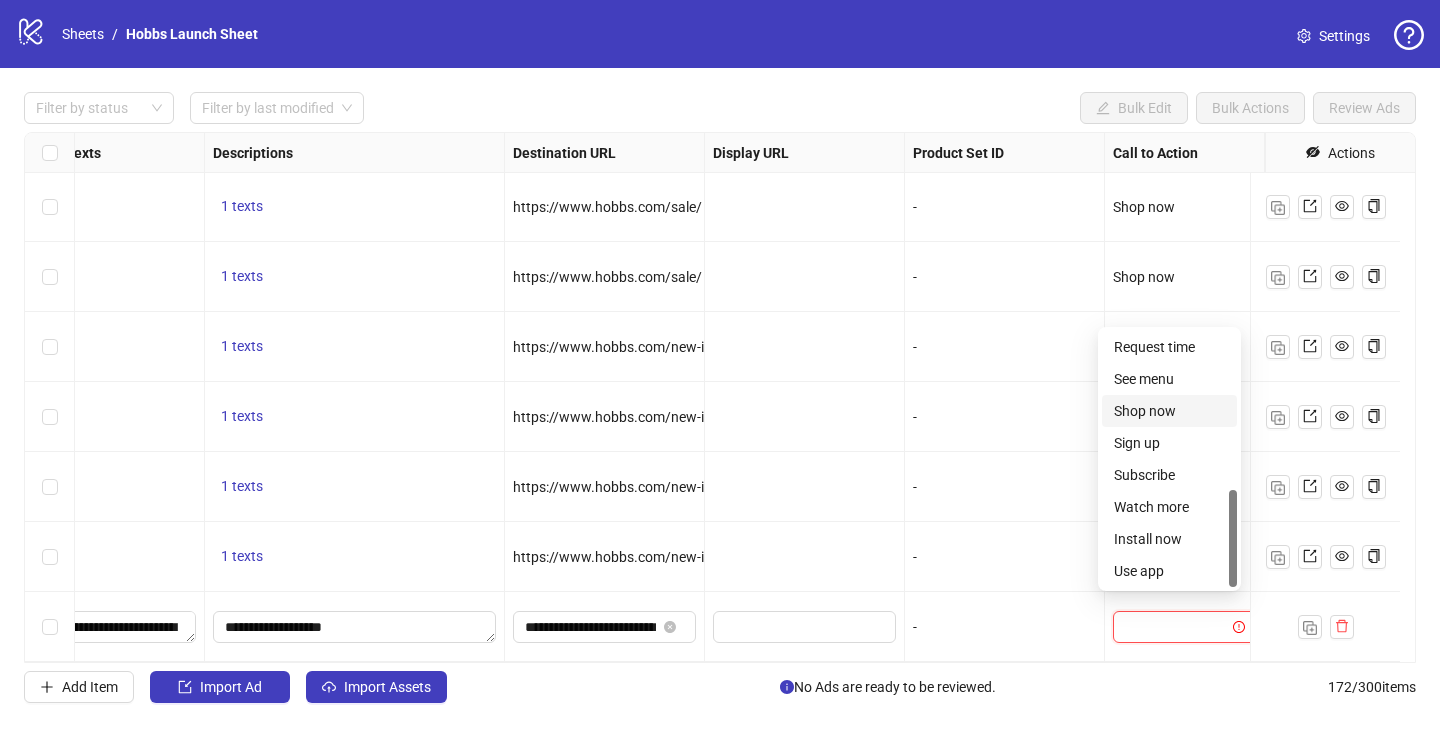 click on "Shop now" at bounding box center [1169, 411] 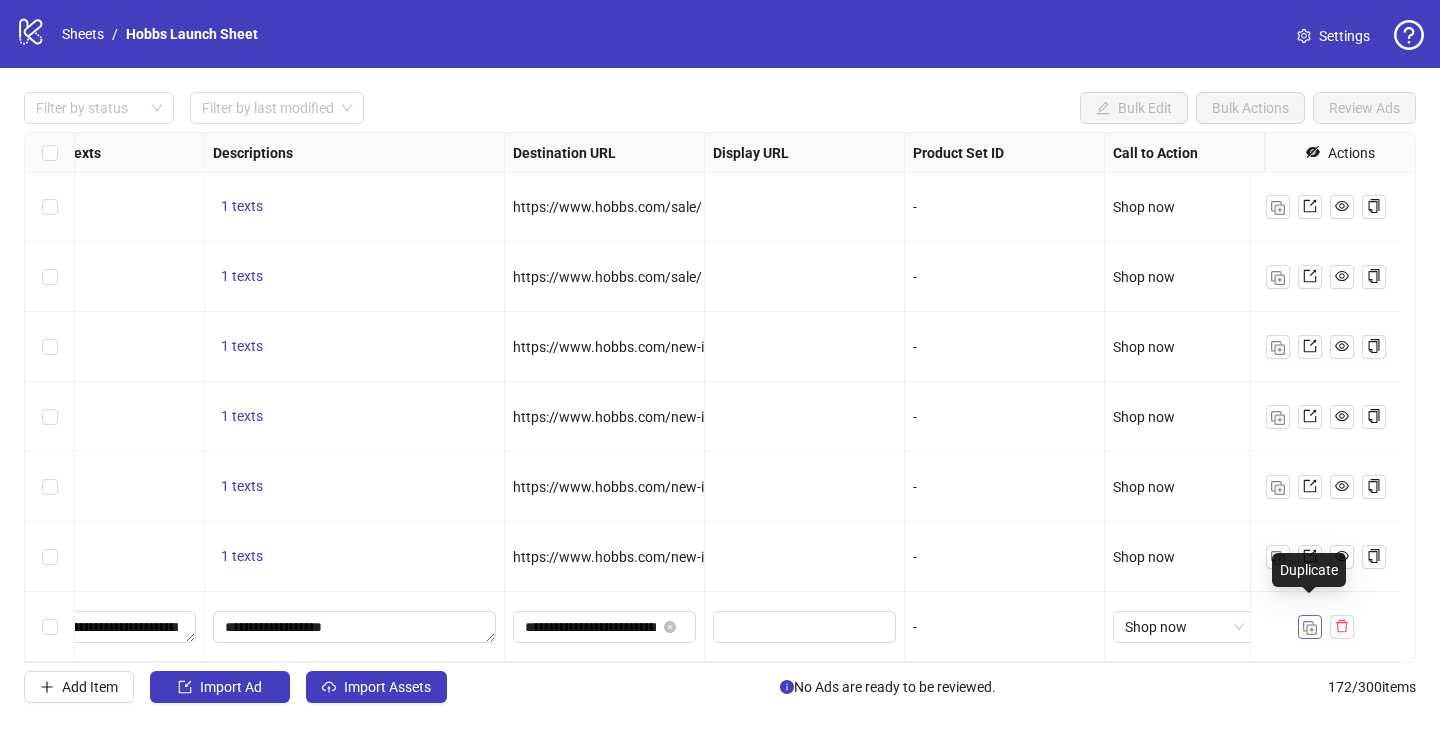 click at bounding box center (1310, 628) 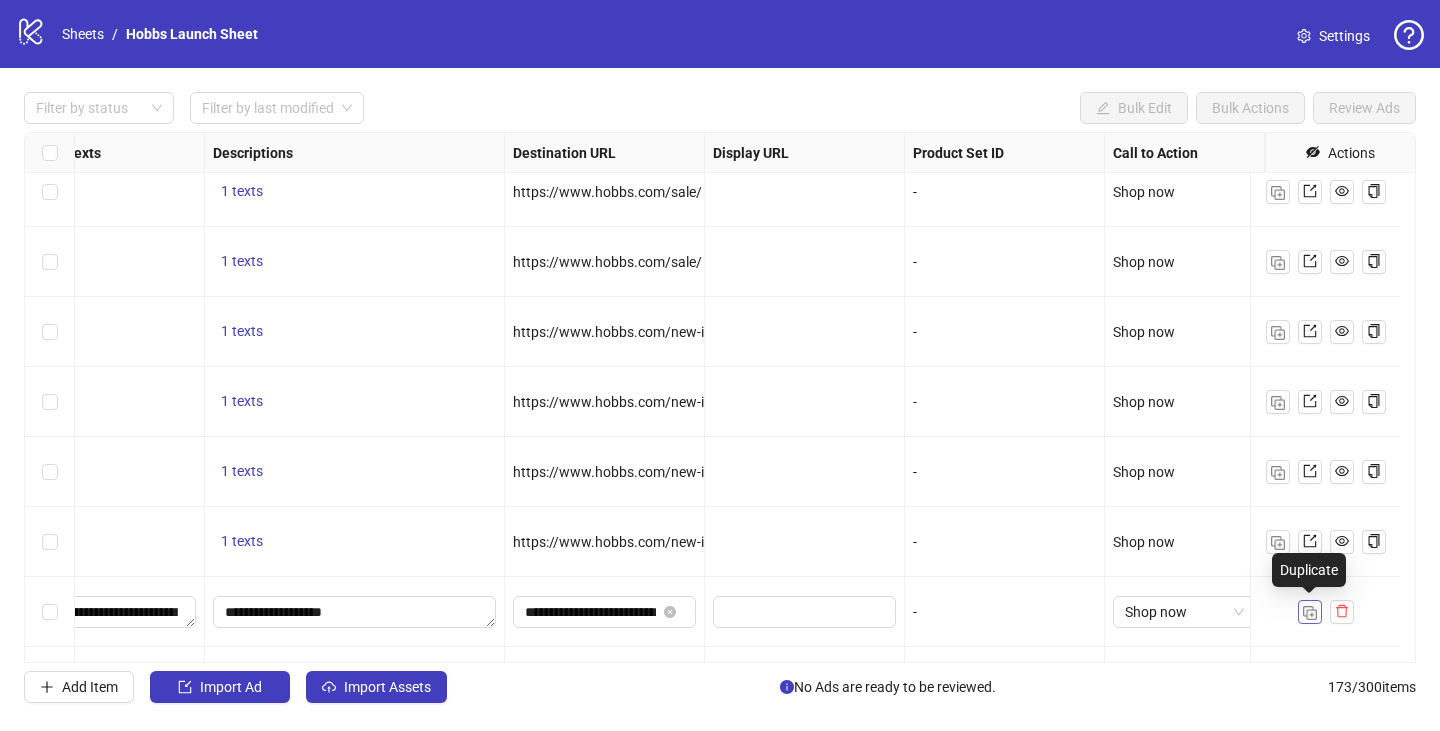 click at bounding box center (1310, 613) 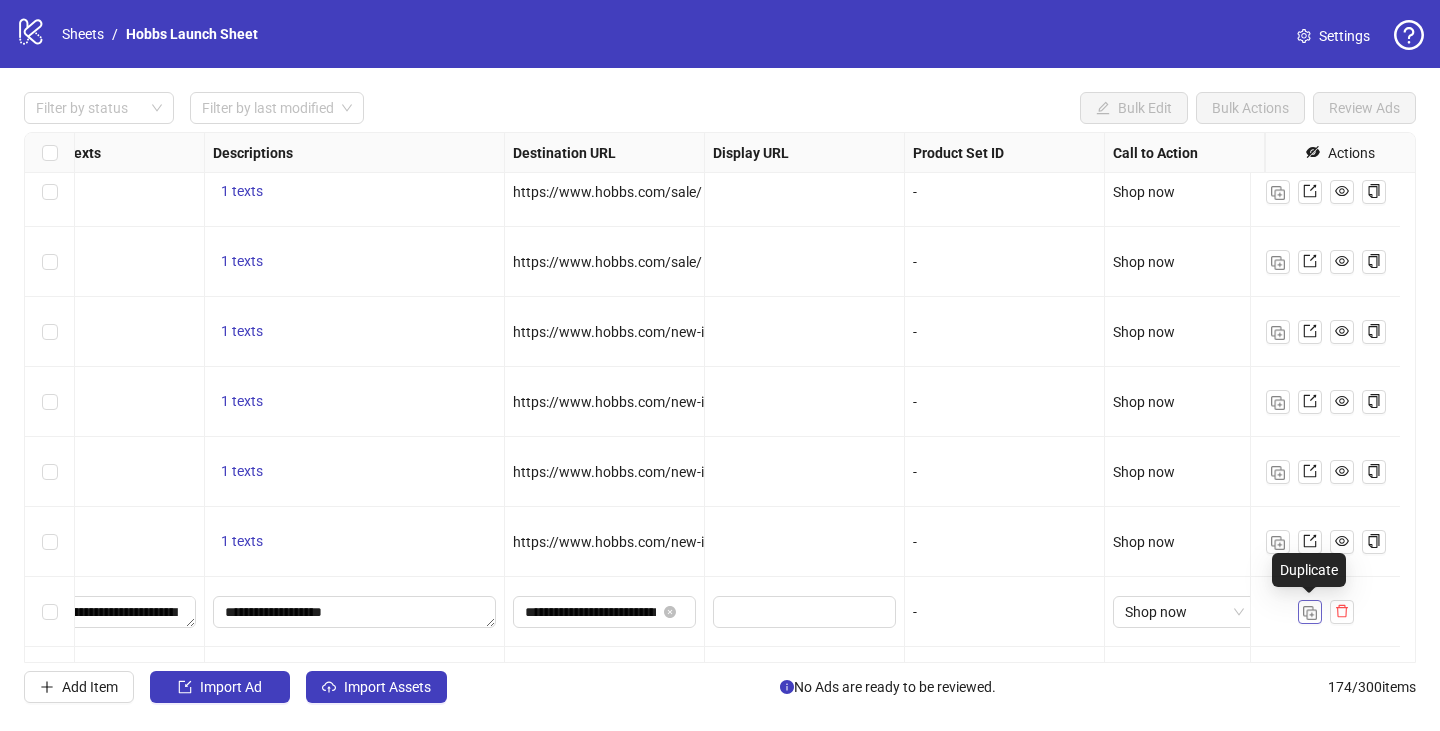 click at bounding box center (1310, 613) 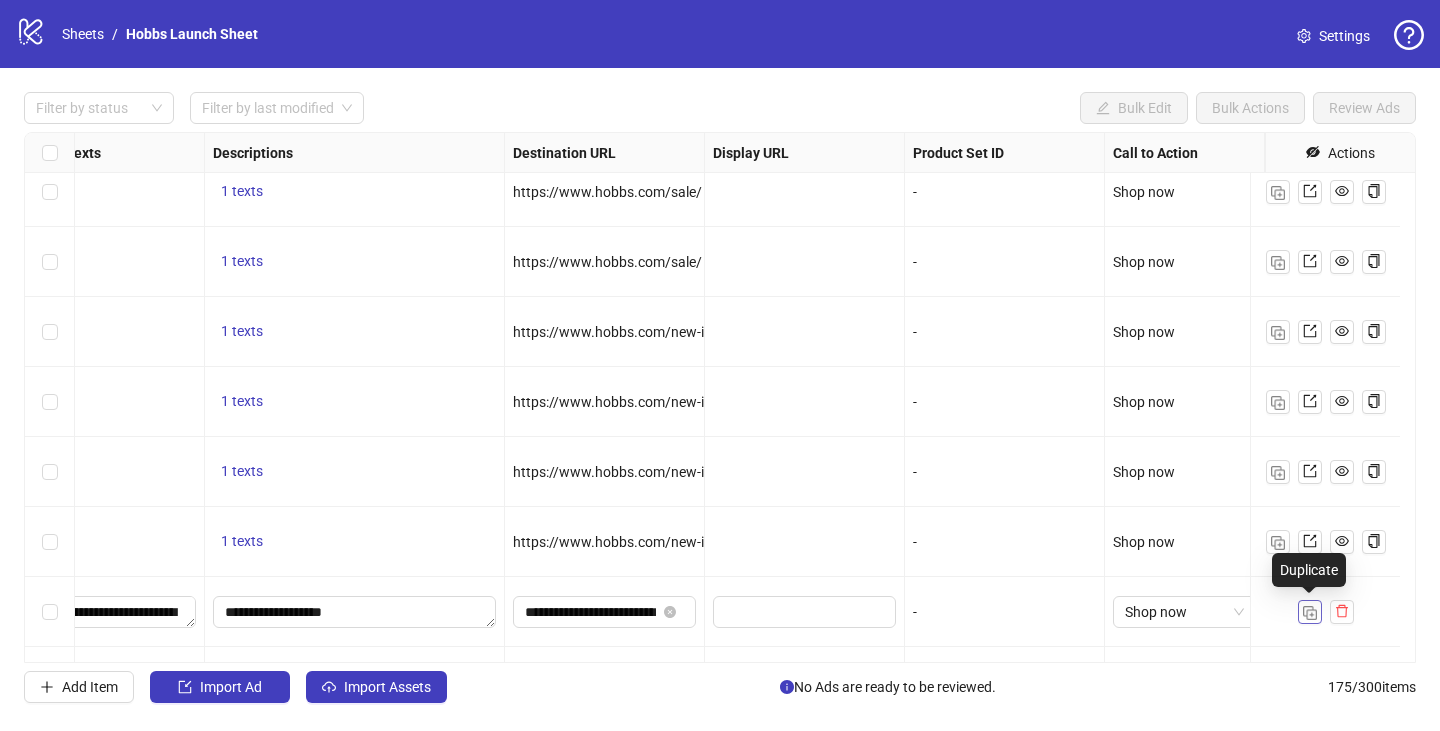 click at bounding box center [1310, 613] 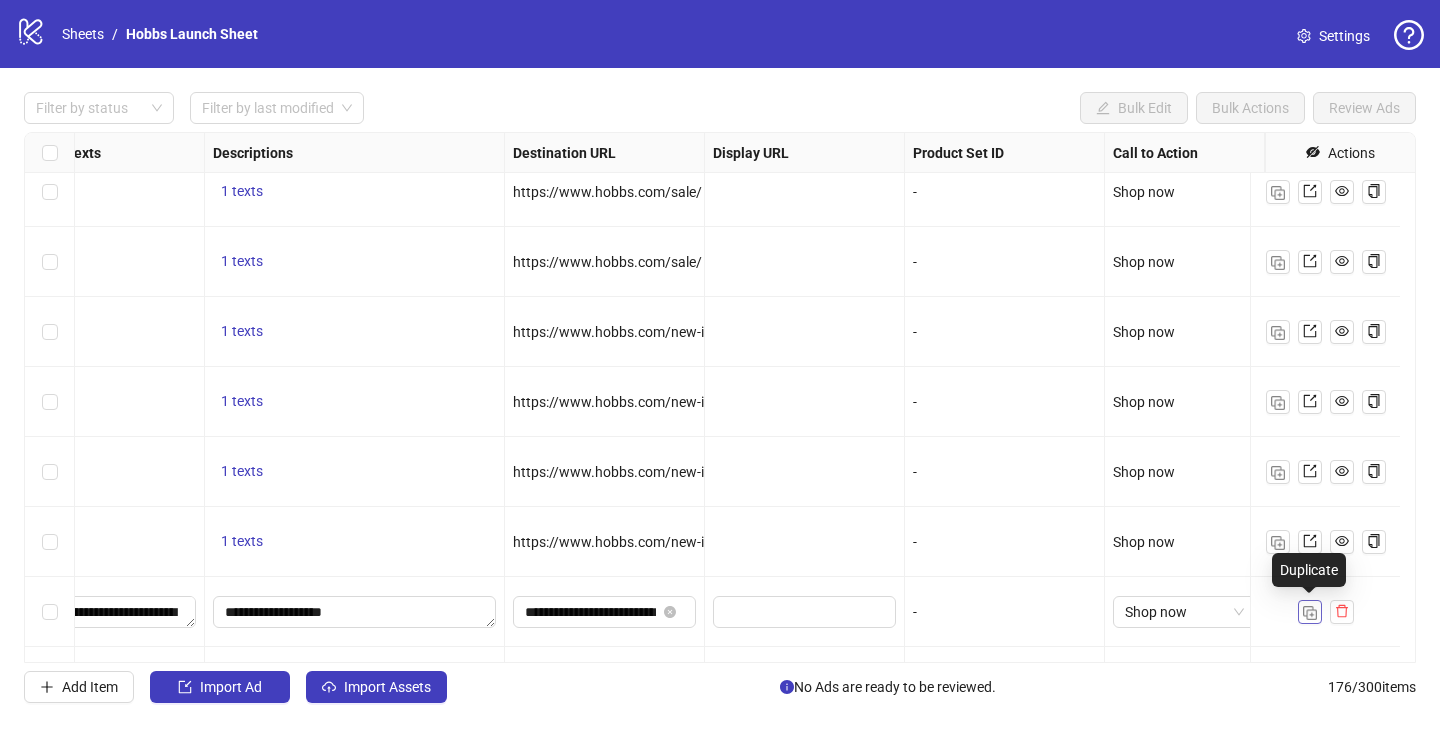 click at bounding box center [1310, 613] 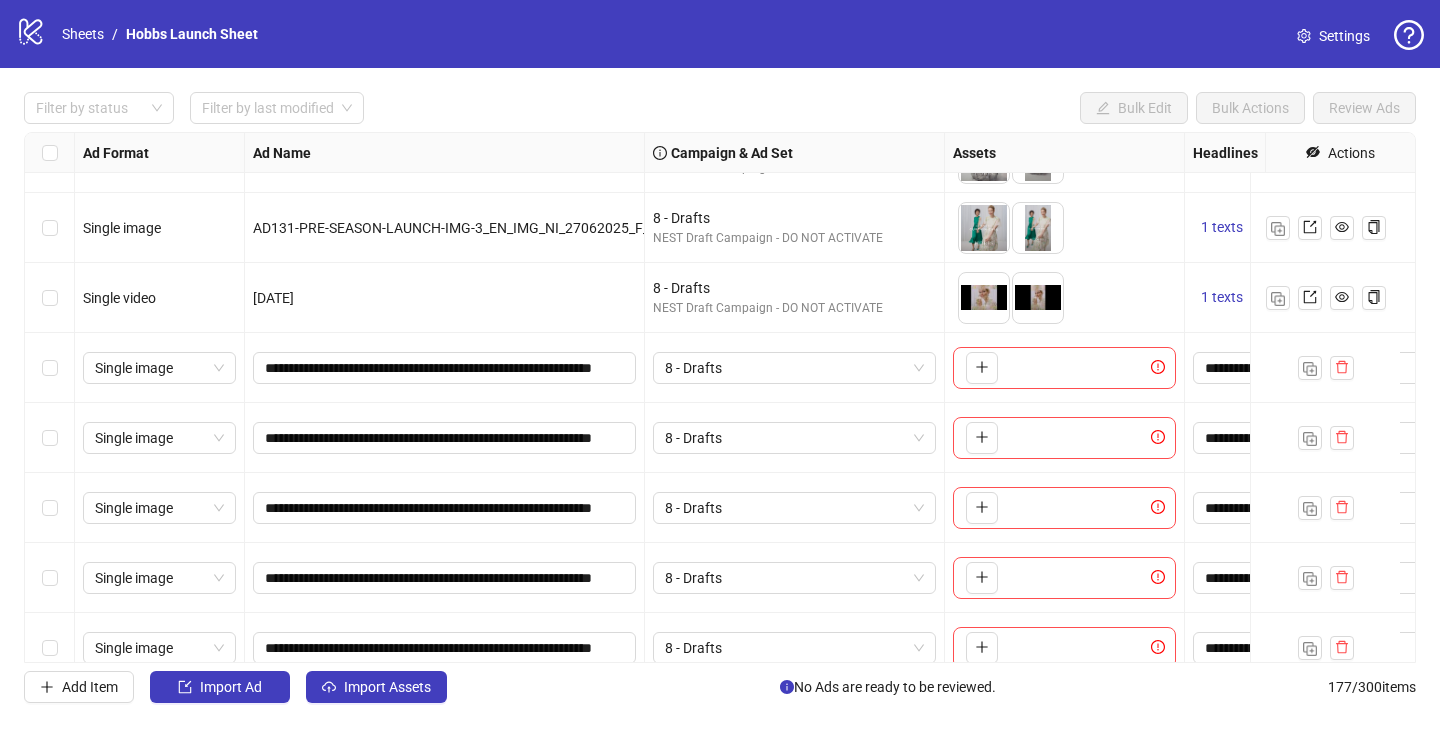 scroll, scrollTop: 11916, scrollLeft: 0, axis: vertical 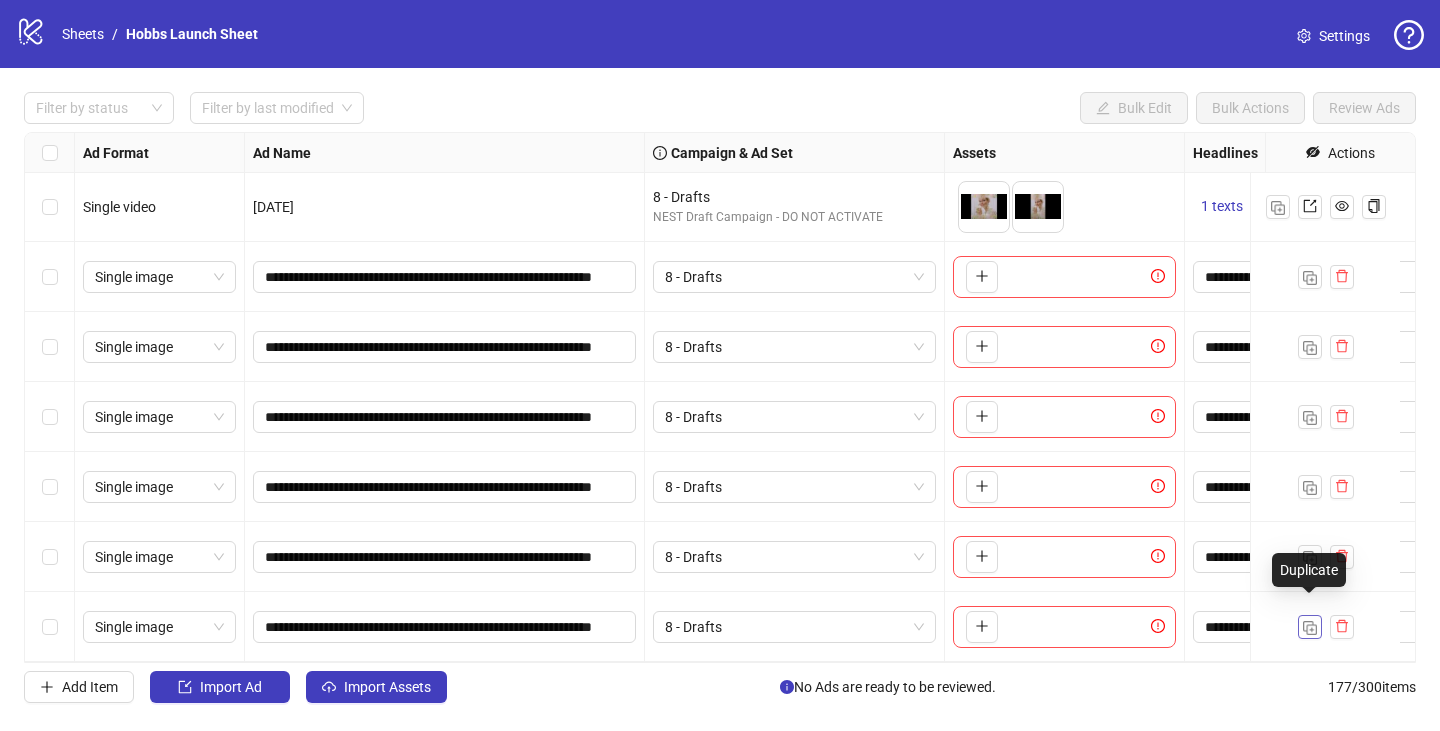 click at bounding box center (1310, 626) 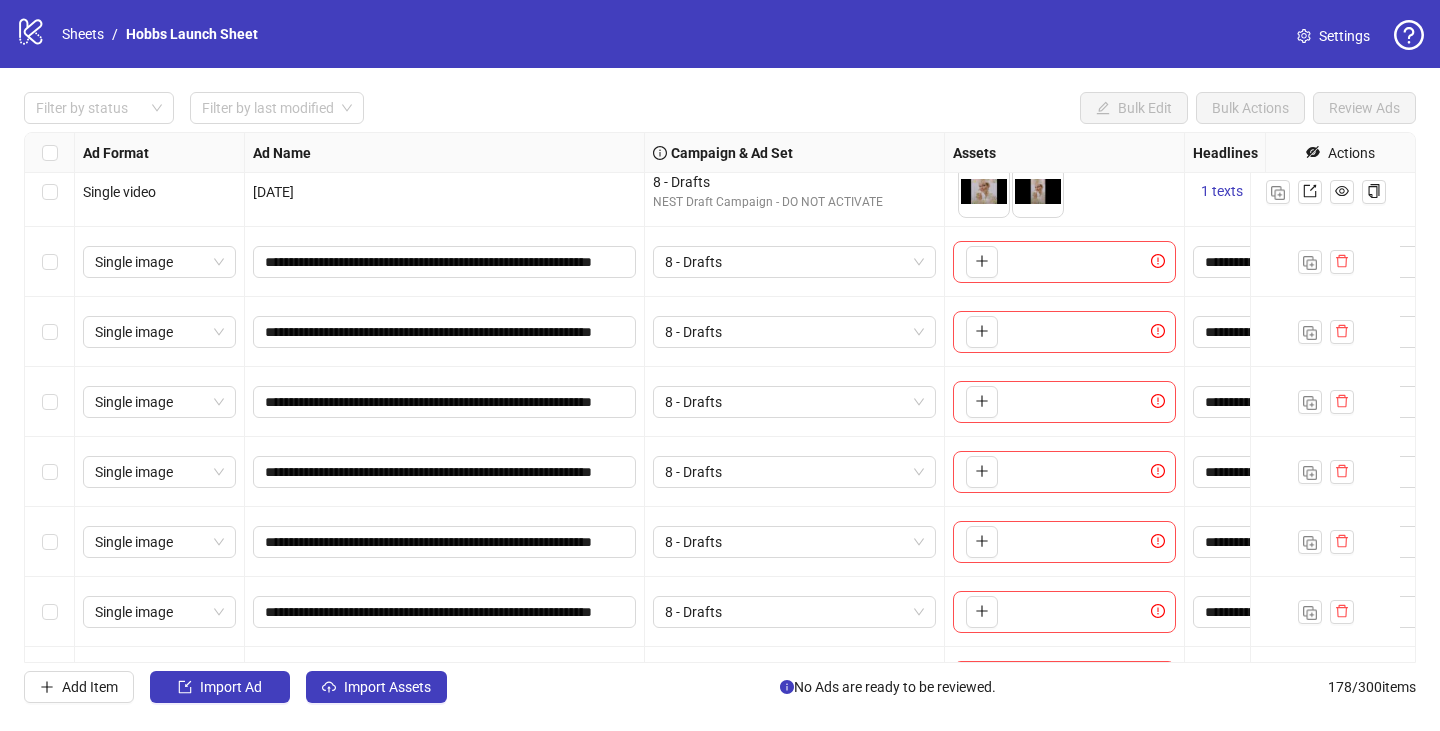 scroll, scrollTop: 11938, scrollLeft: 0, axis: vertical 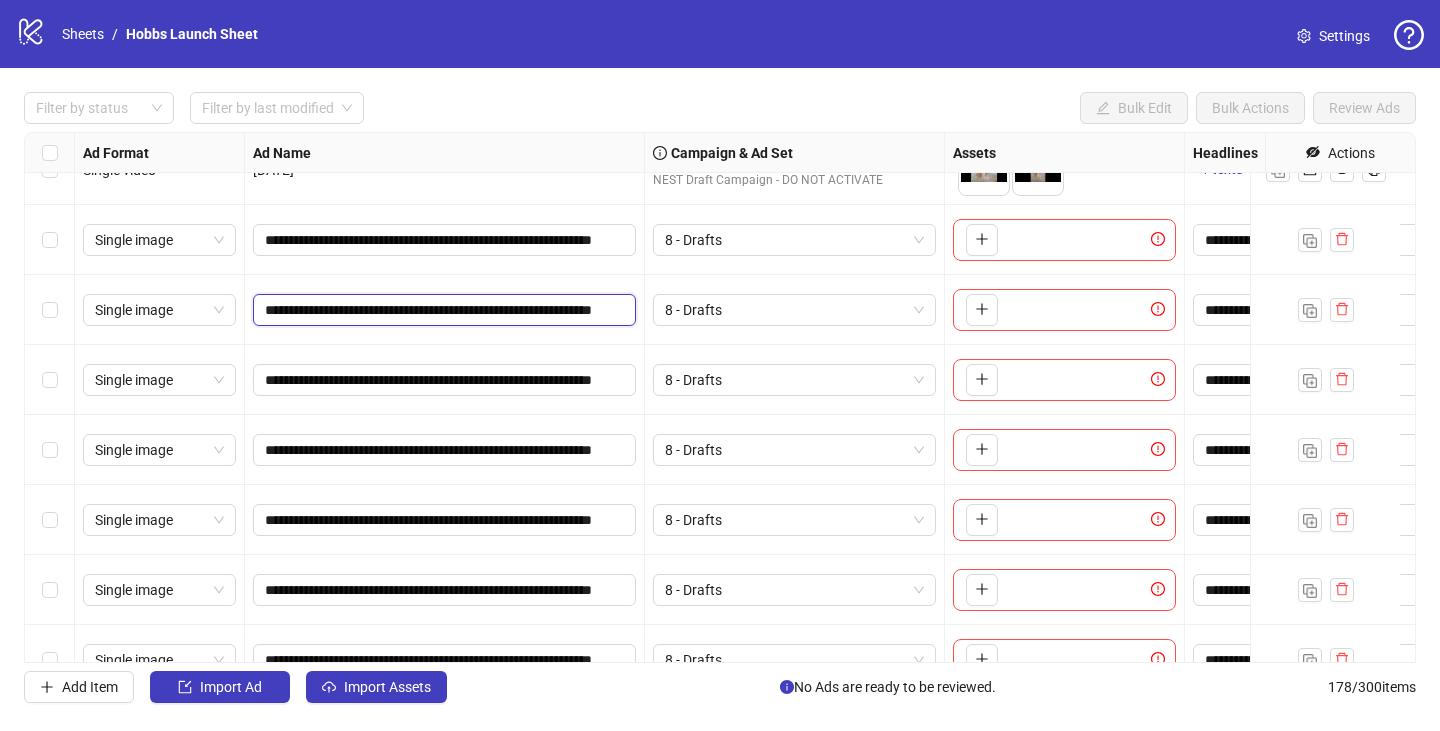 click on "**********" at bounding box center [442, 310] 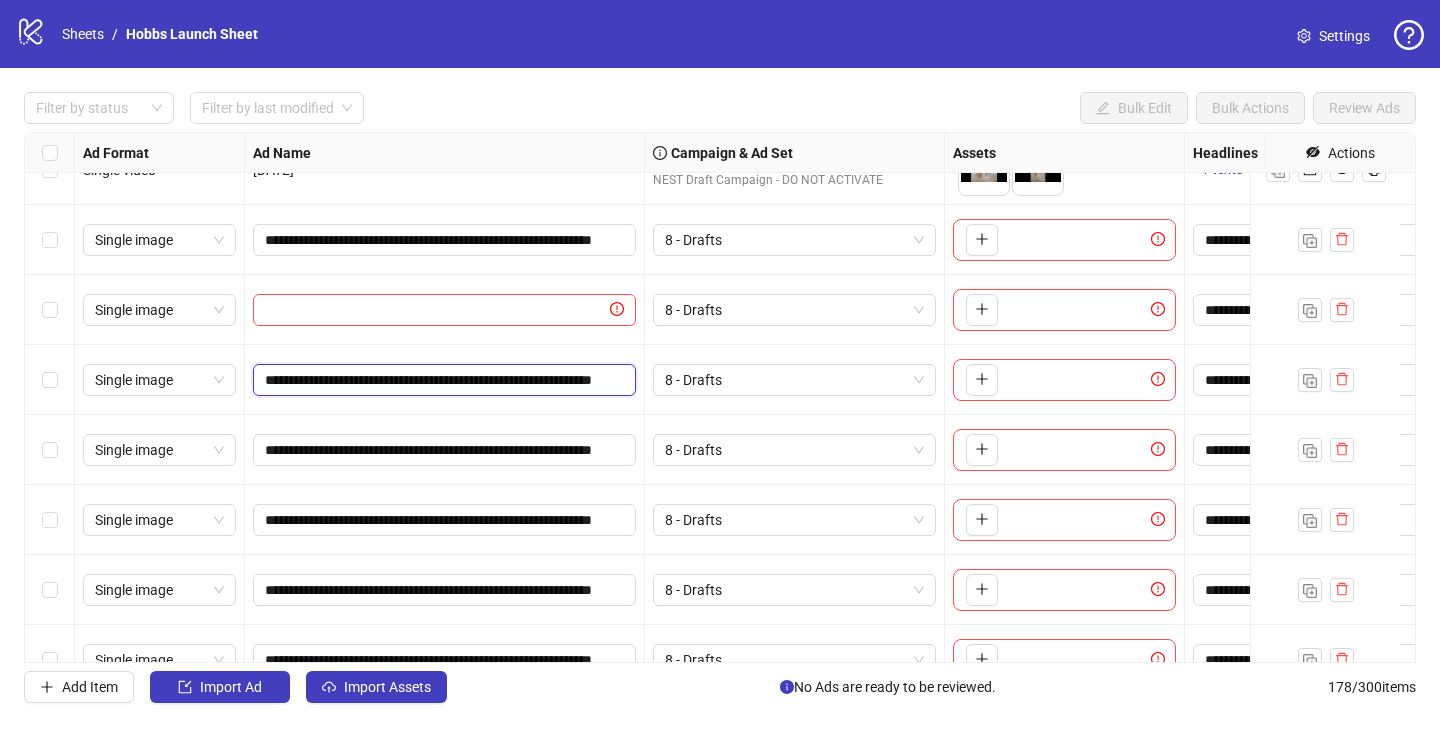click on "**********" at bounding box center [442, 380] 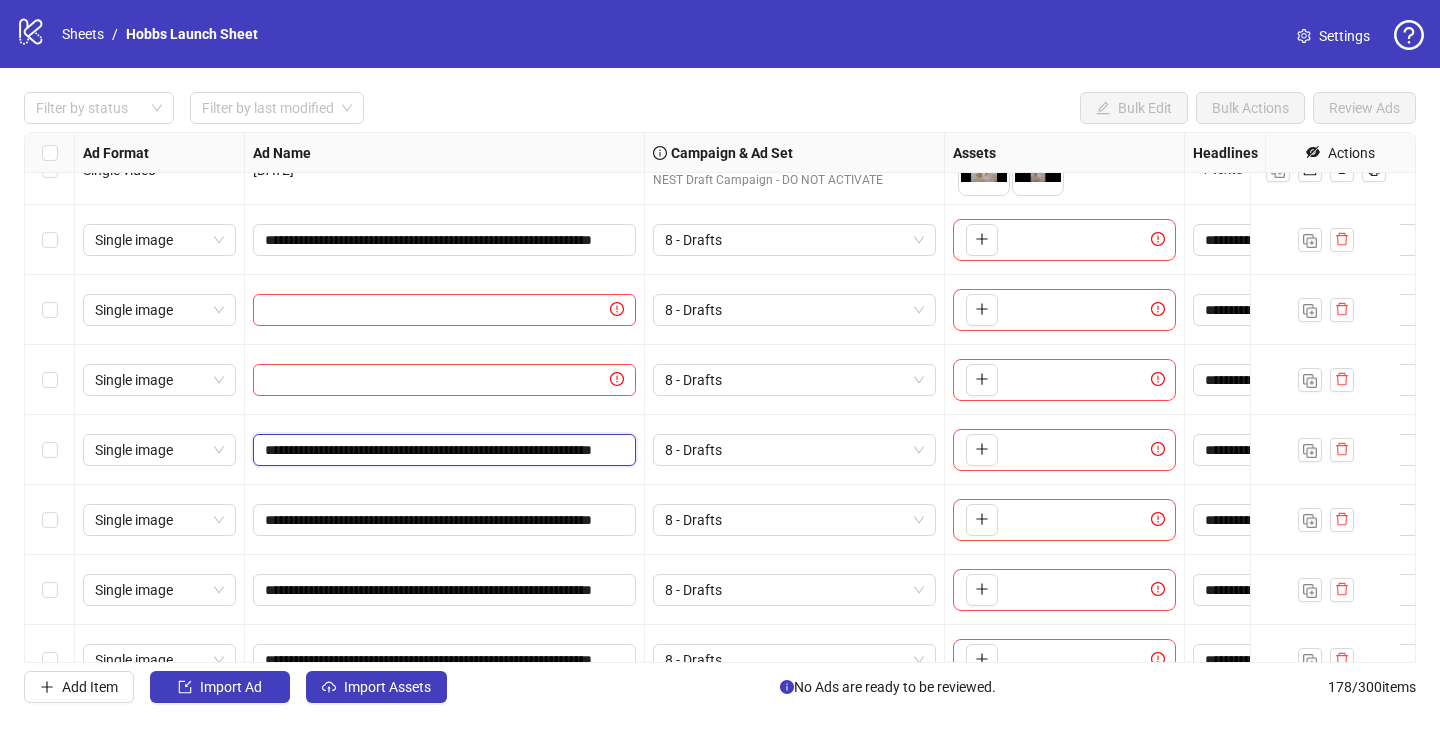 click on "**********" at bounding box center [442, 450] 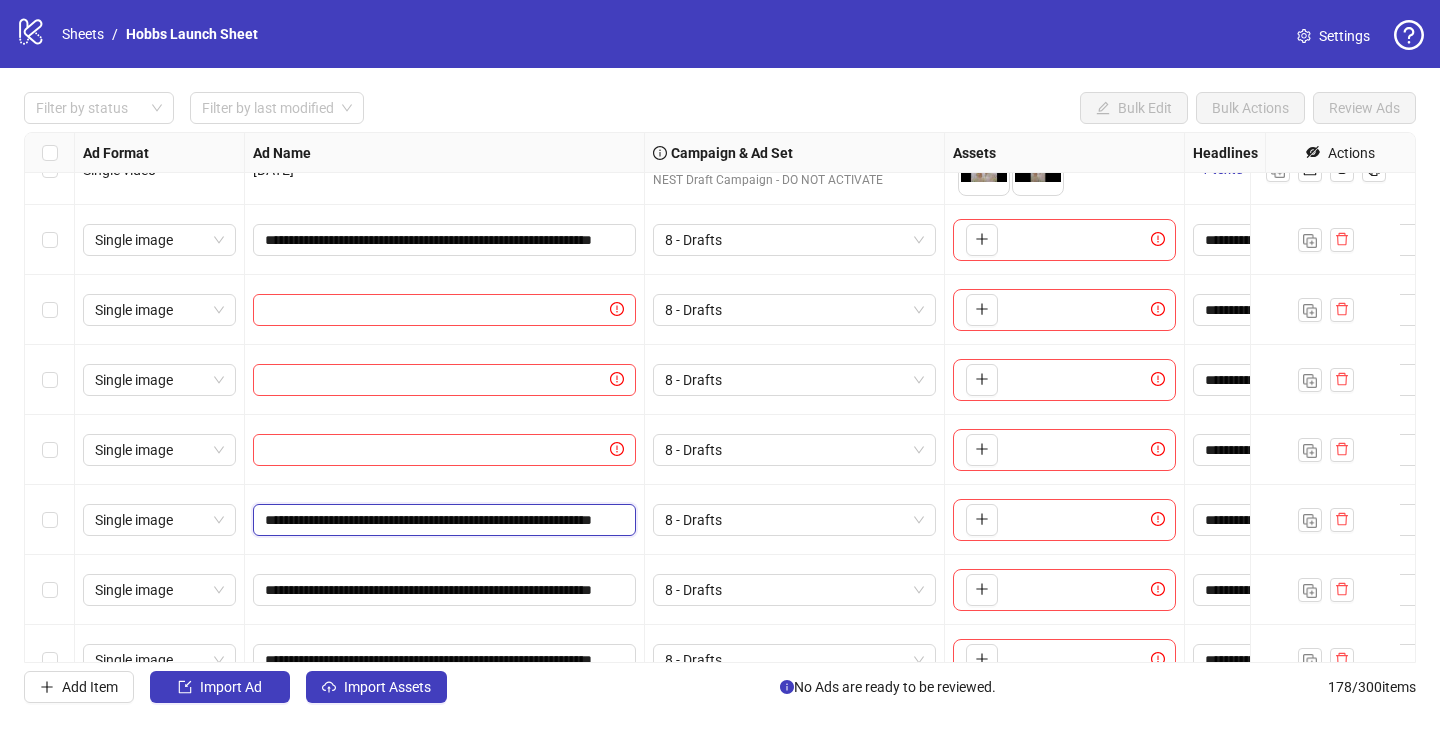 click on "**********" at bounding box center (442, 520) 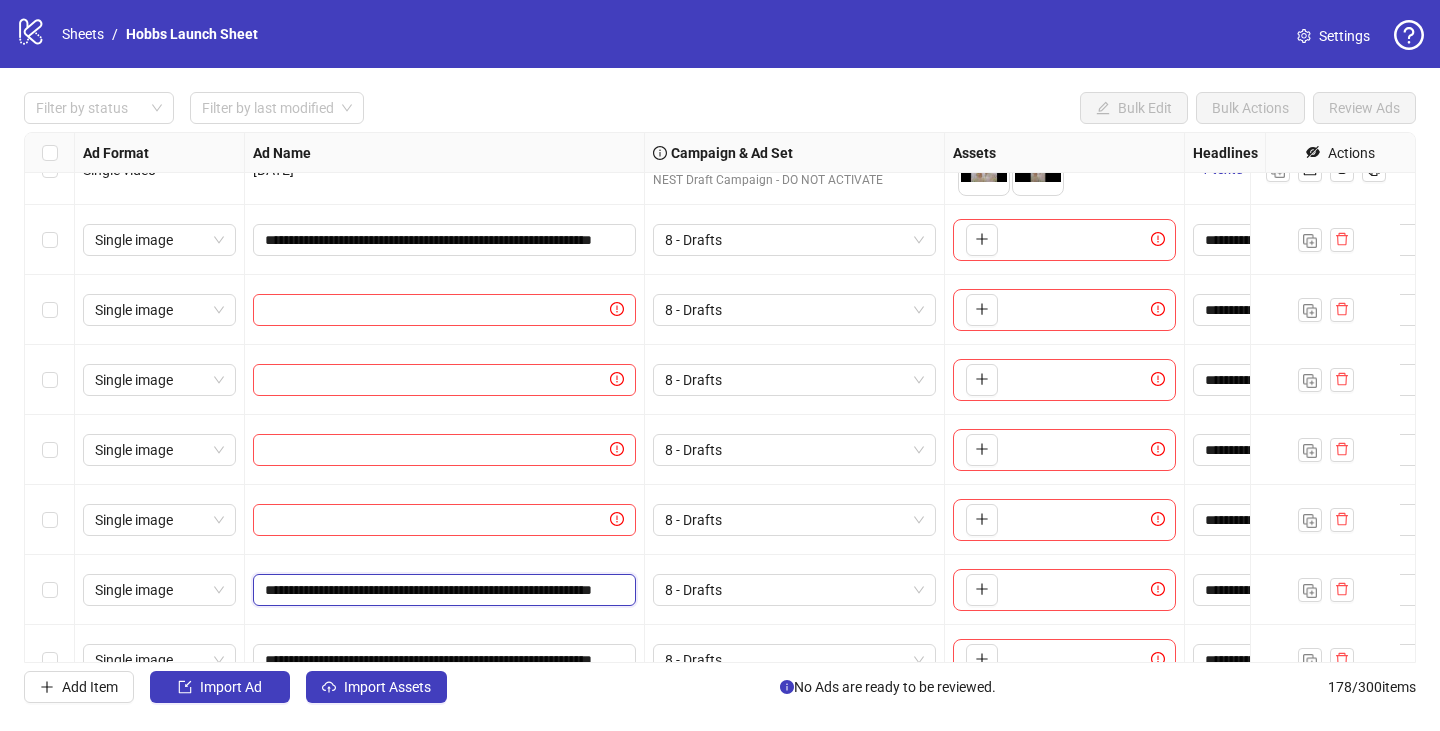 click on "**********" at bounding box center [442, 590] 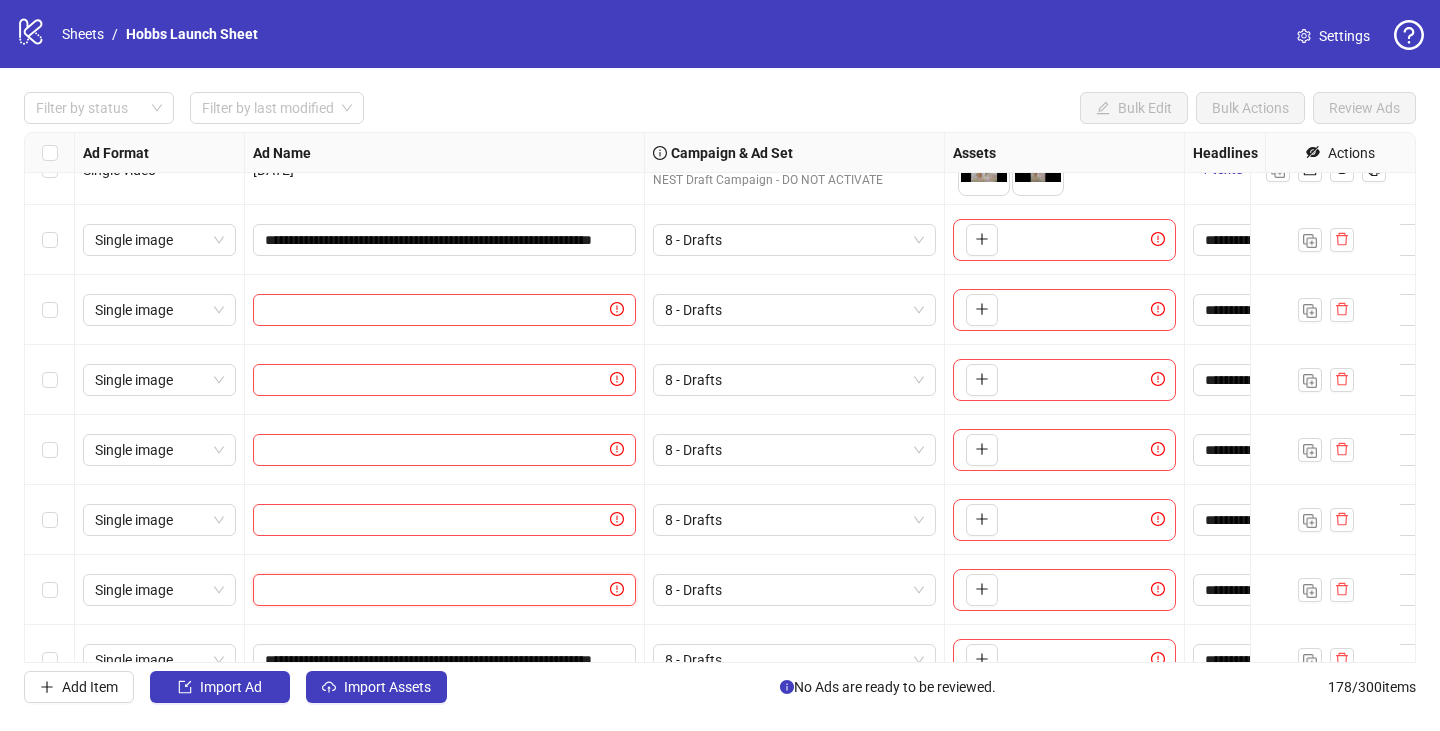 scroll, scrollTop: 11986, scrollLeft: 0, axis: vertical 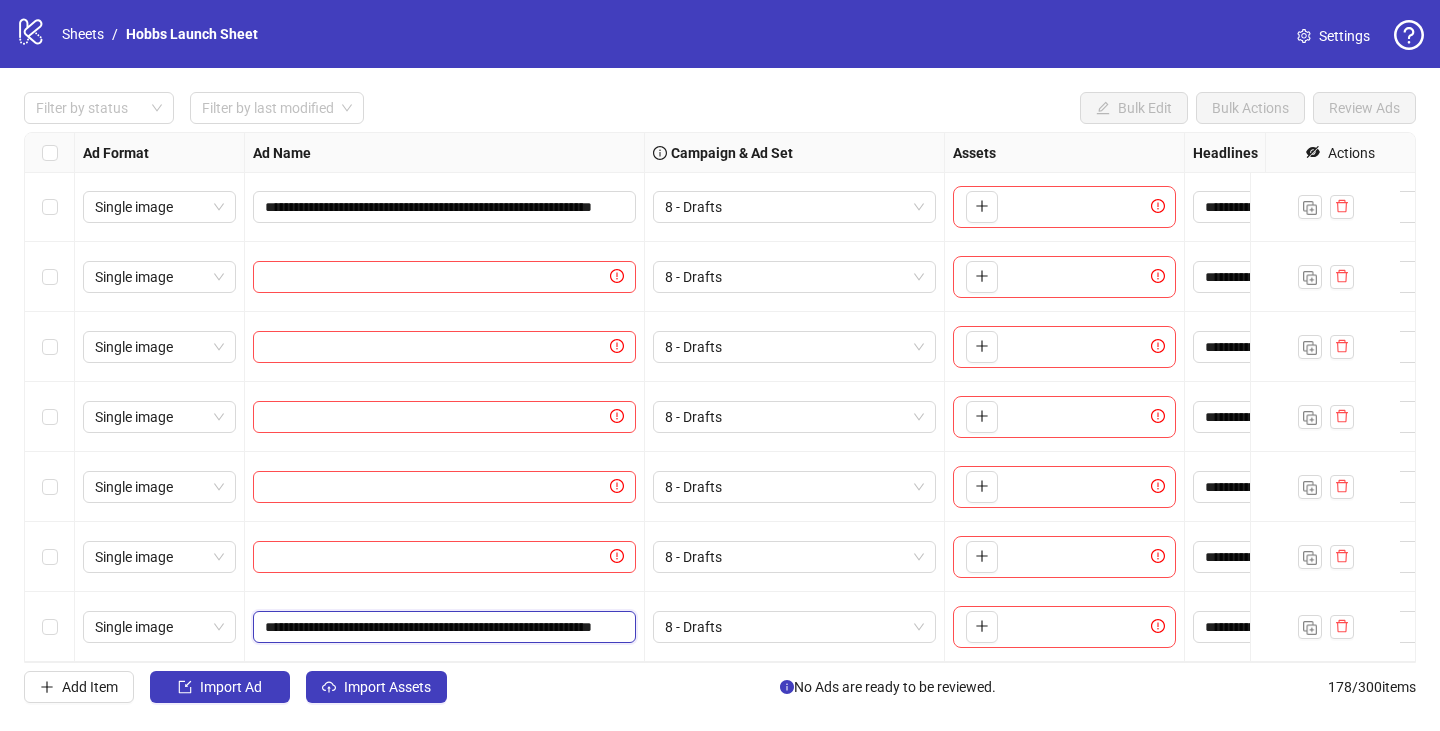 click on "**********" at bounding box center (442, 627) 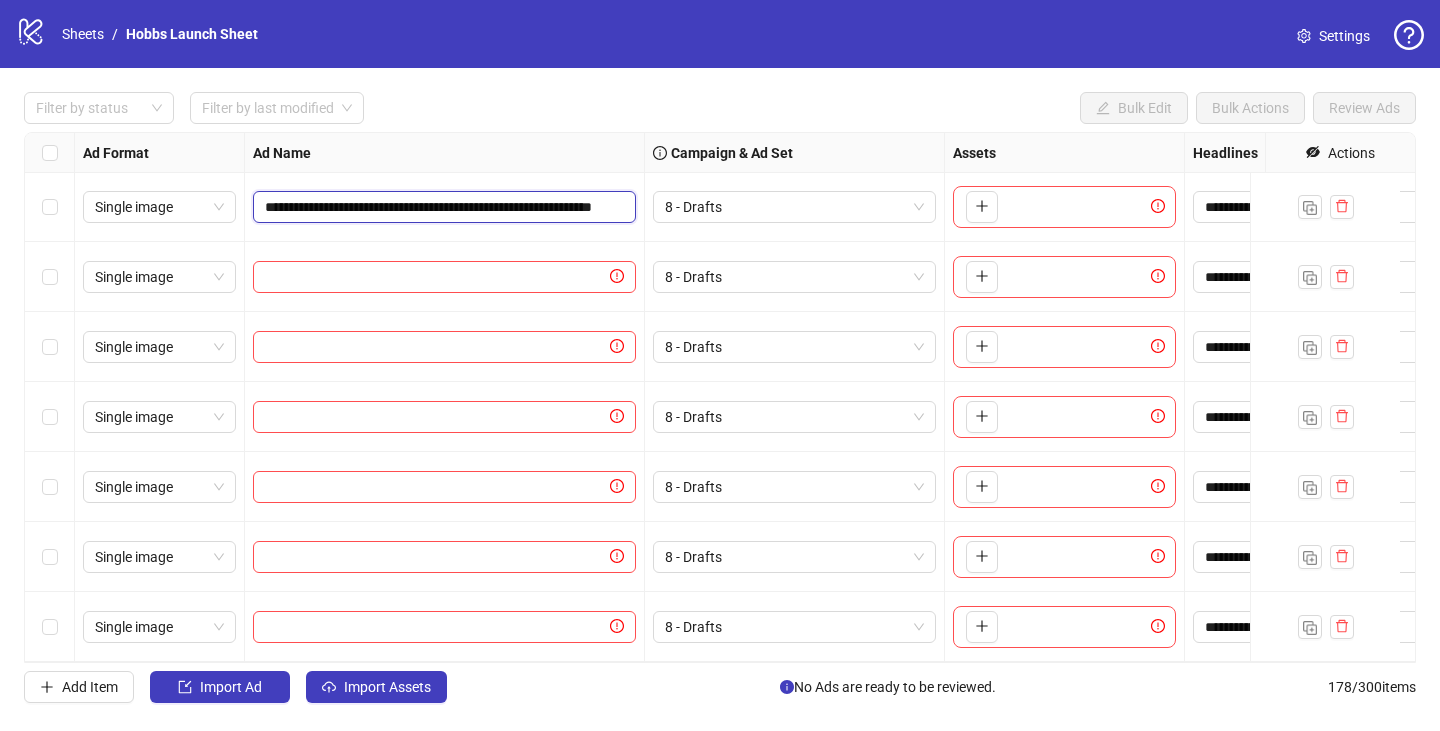 click on "**********" at bounding box center (442, 207) 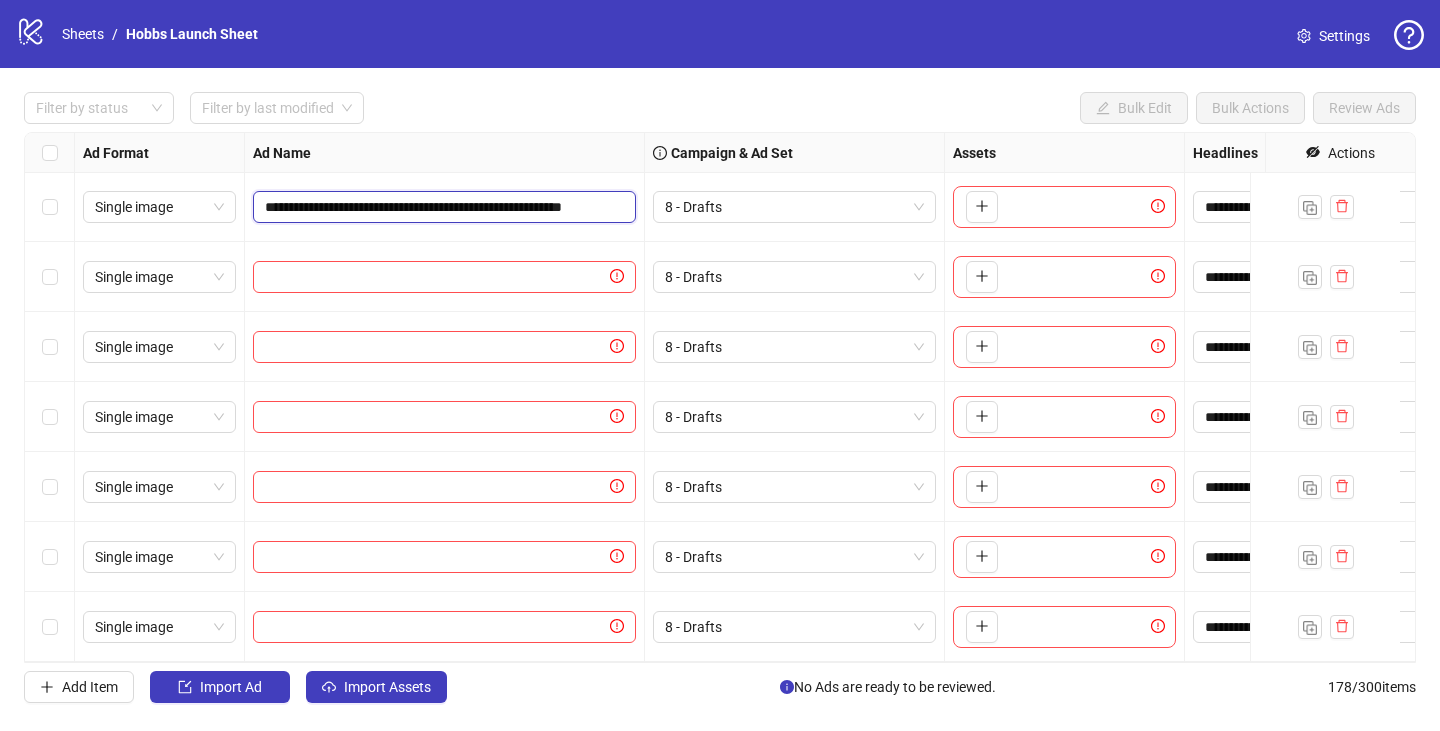 scroll, scrollTop: 0, scrollLeft: 116, axis: horizontal 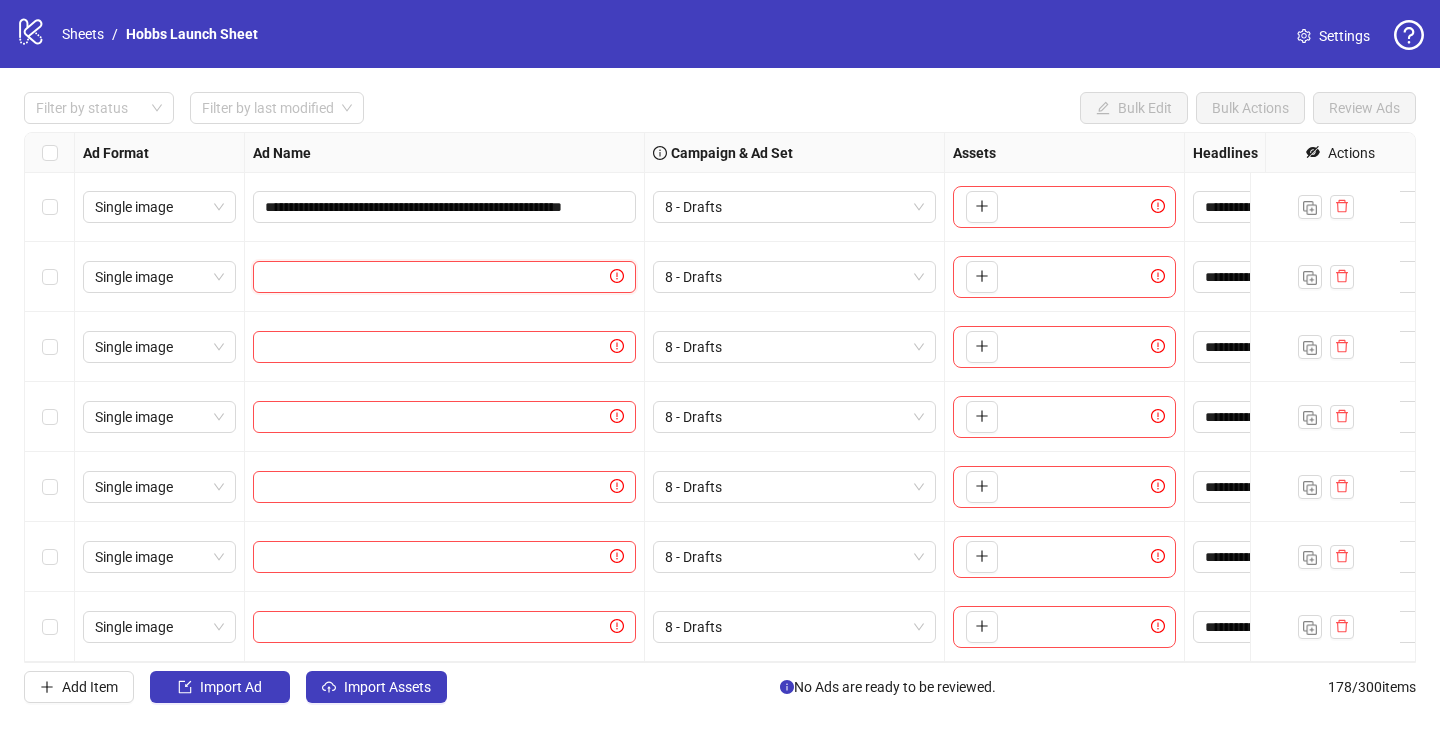 click at bounding box center (435, 277) 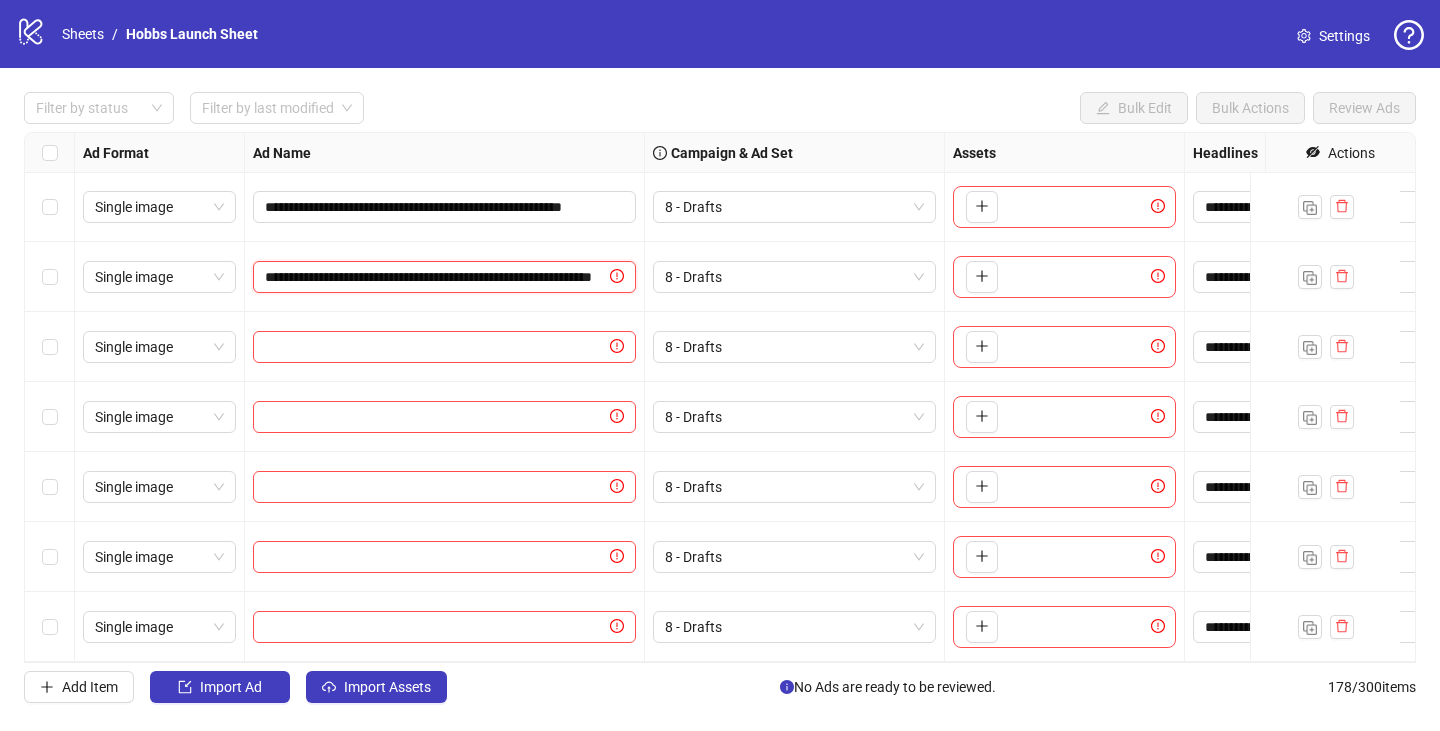 scroll, scrollTop: 0, scrollLeft: 150, axis: horizontal 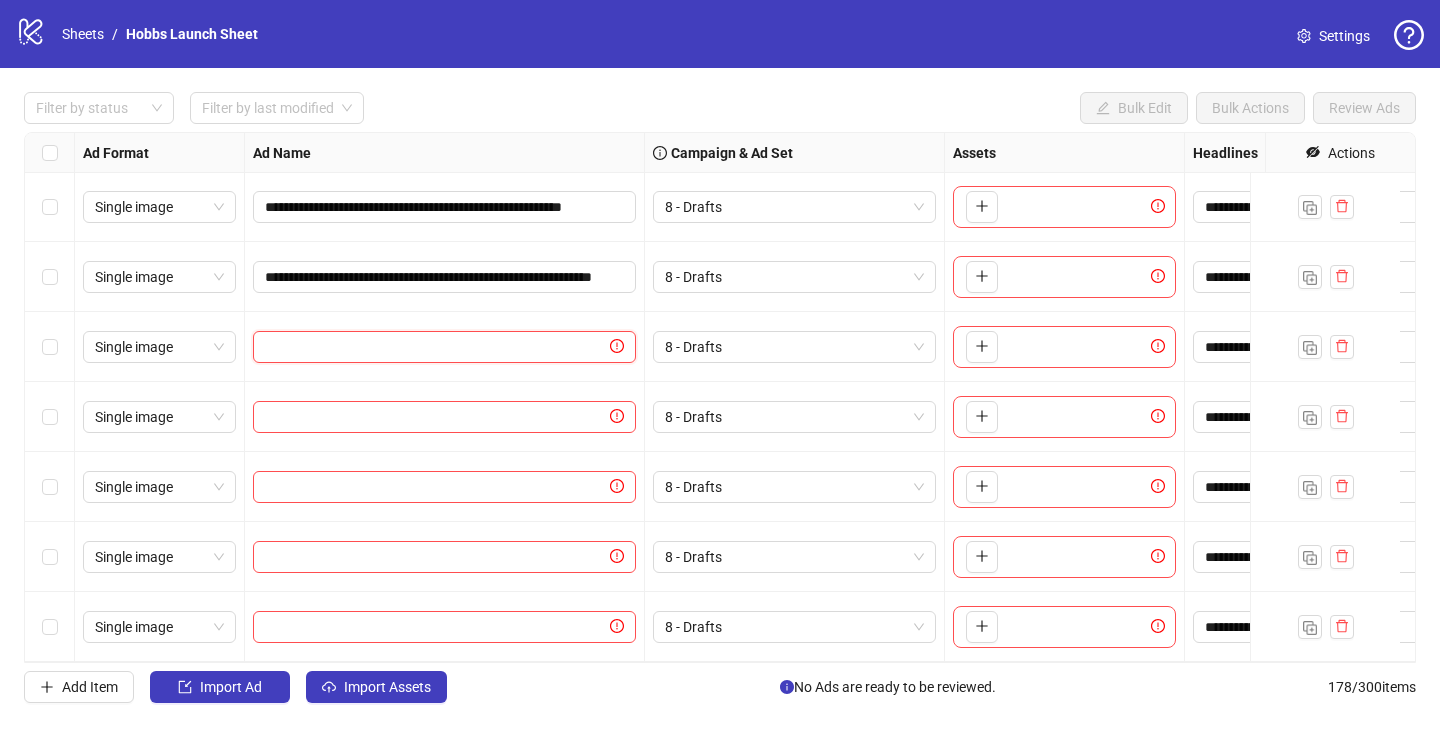 click at bounding box center (435, 347) 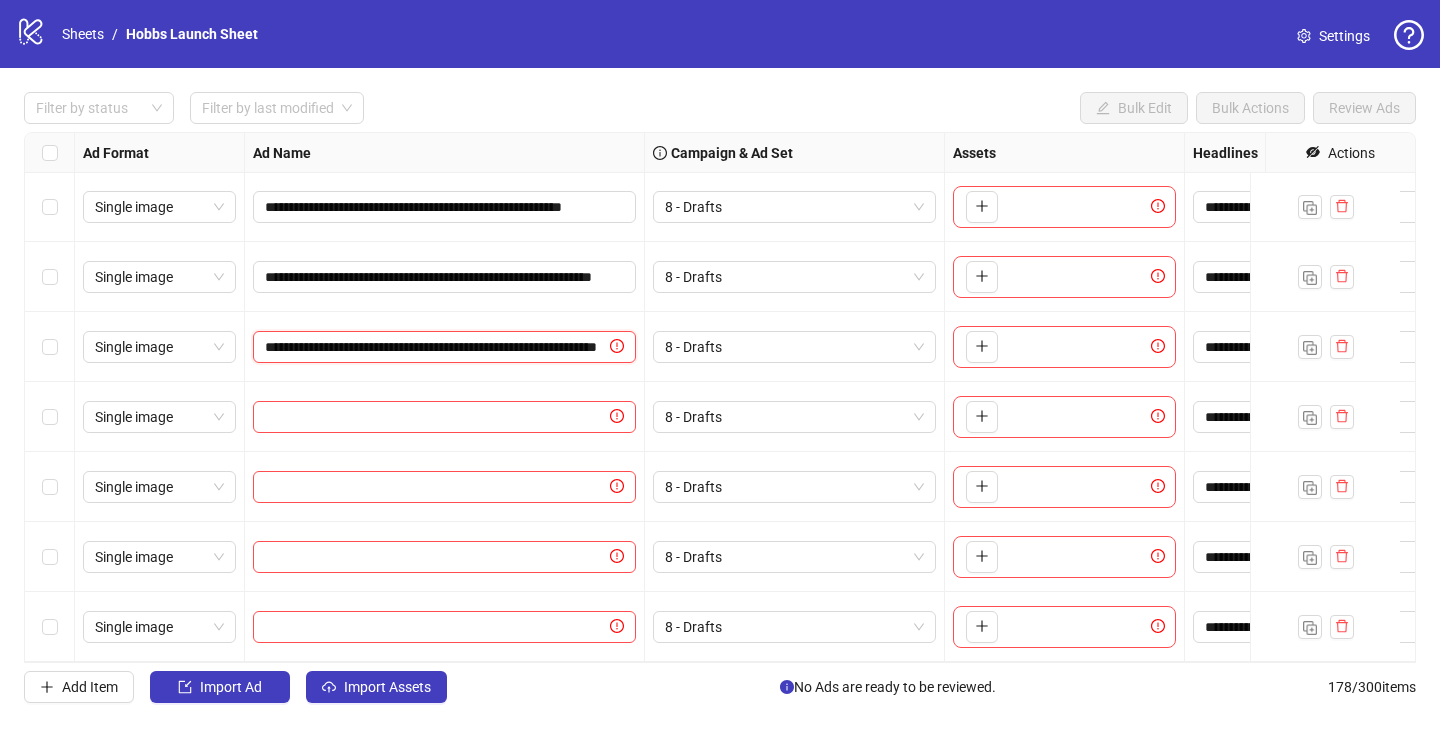 scroll, scrollTop: 0, scrollLeft: 158, axis: horizontal 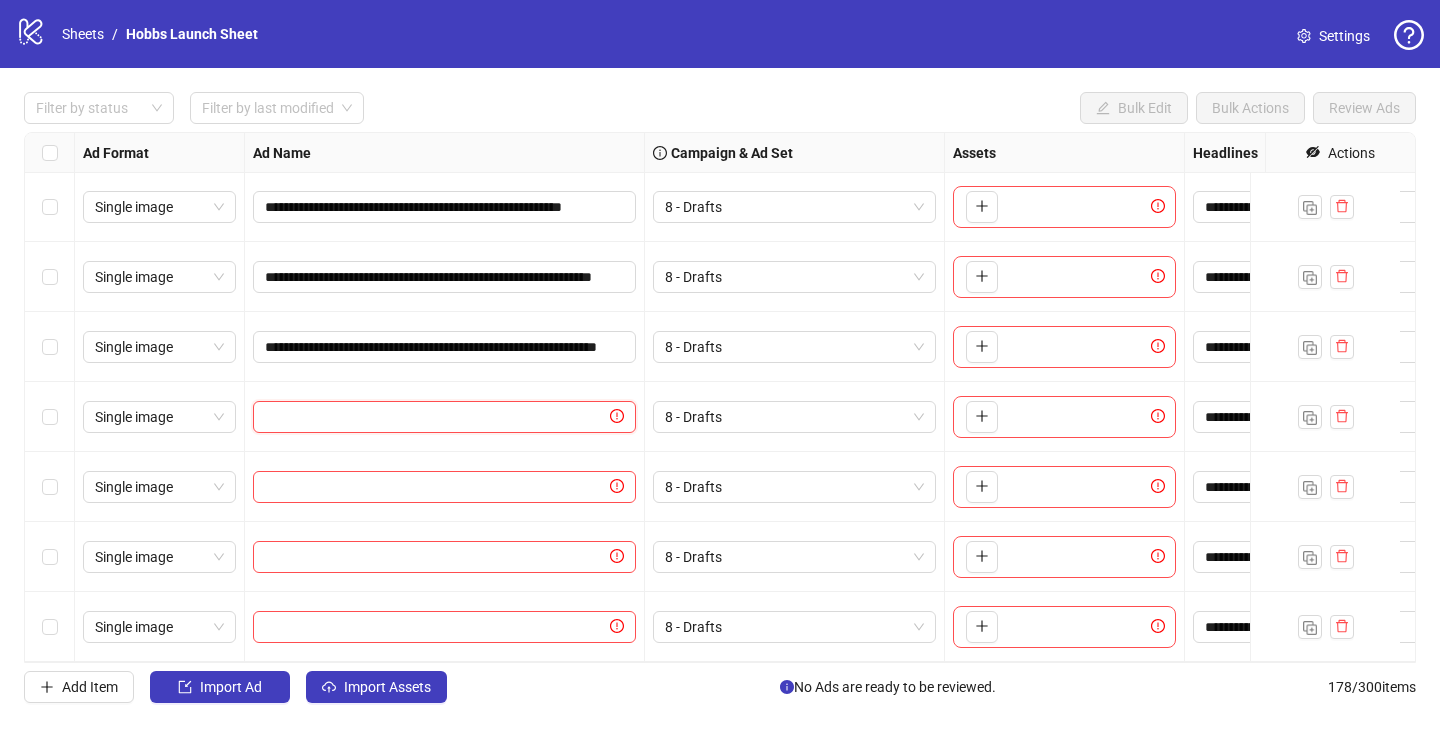 click at bounding box center (435, 417) 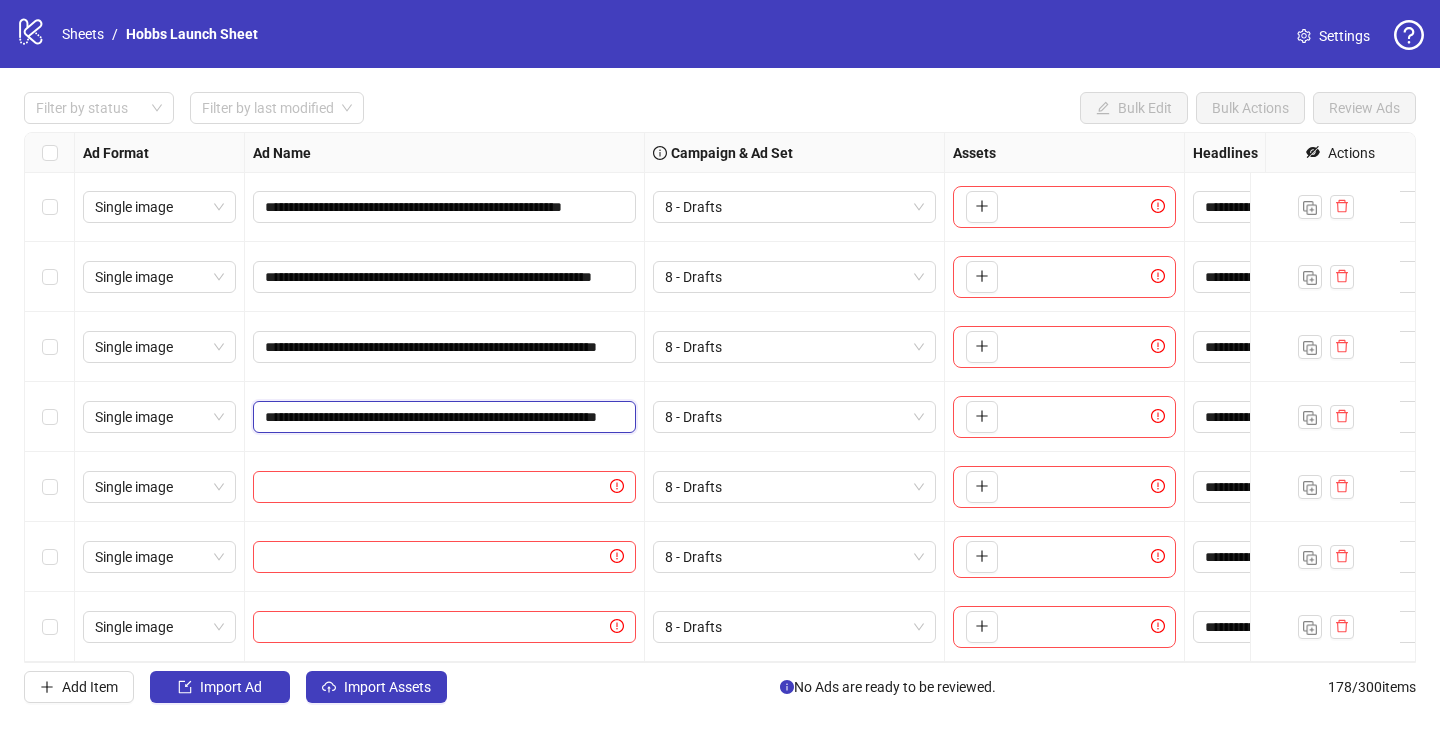 scroll, scrollTop: 0, scrollLeft: 158, axis: horizontal 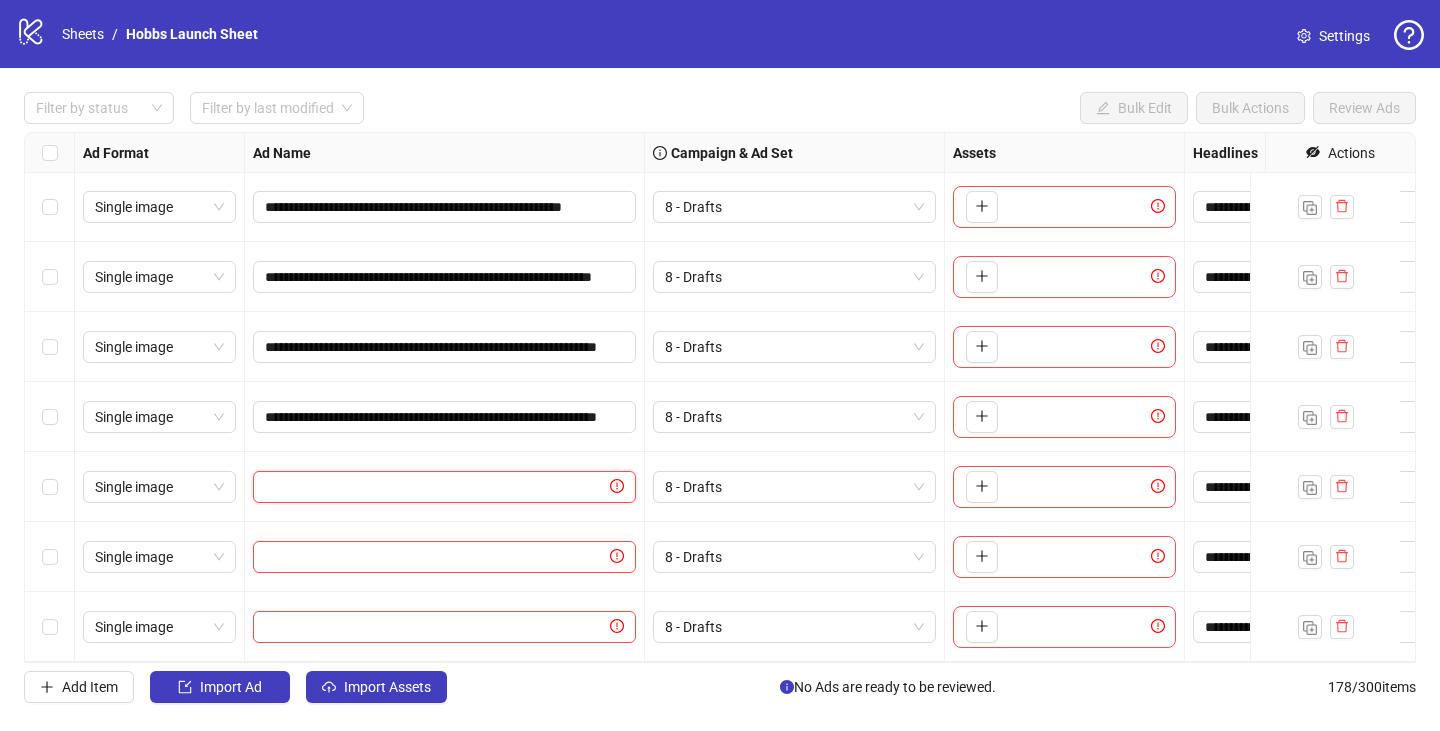 click at bounding box center [435, 487] 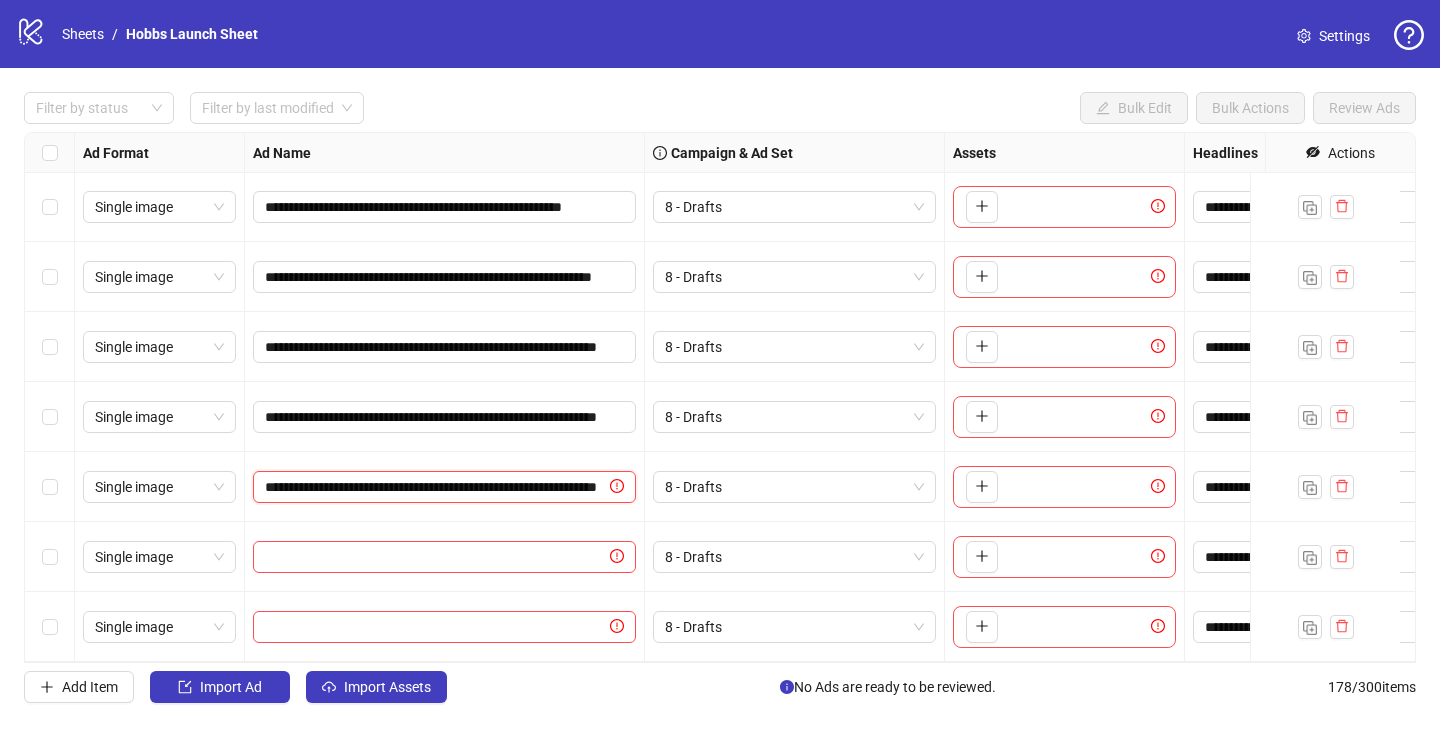 scroll, scrollTop: 0, scrollLeft: 158, axis: horizontal 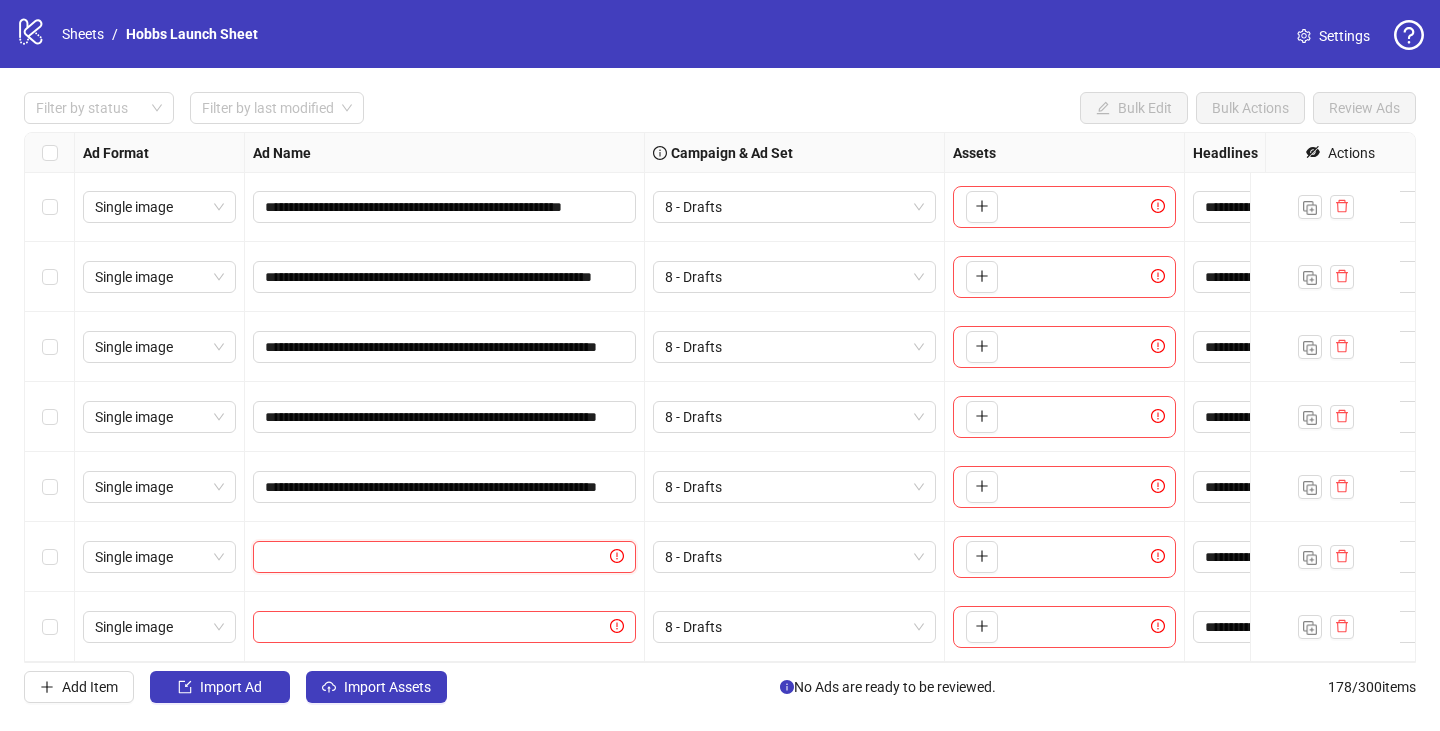 click at bounding box center [435, 557] 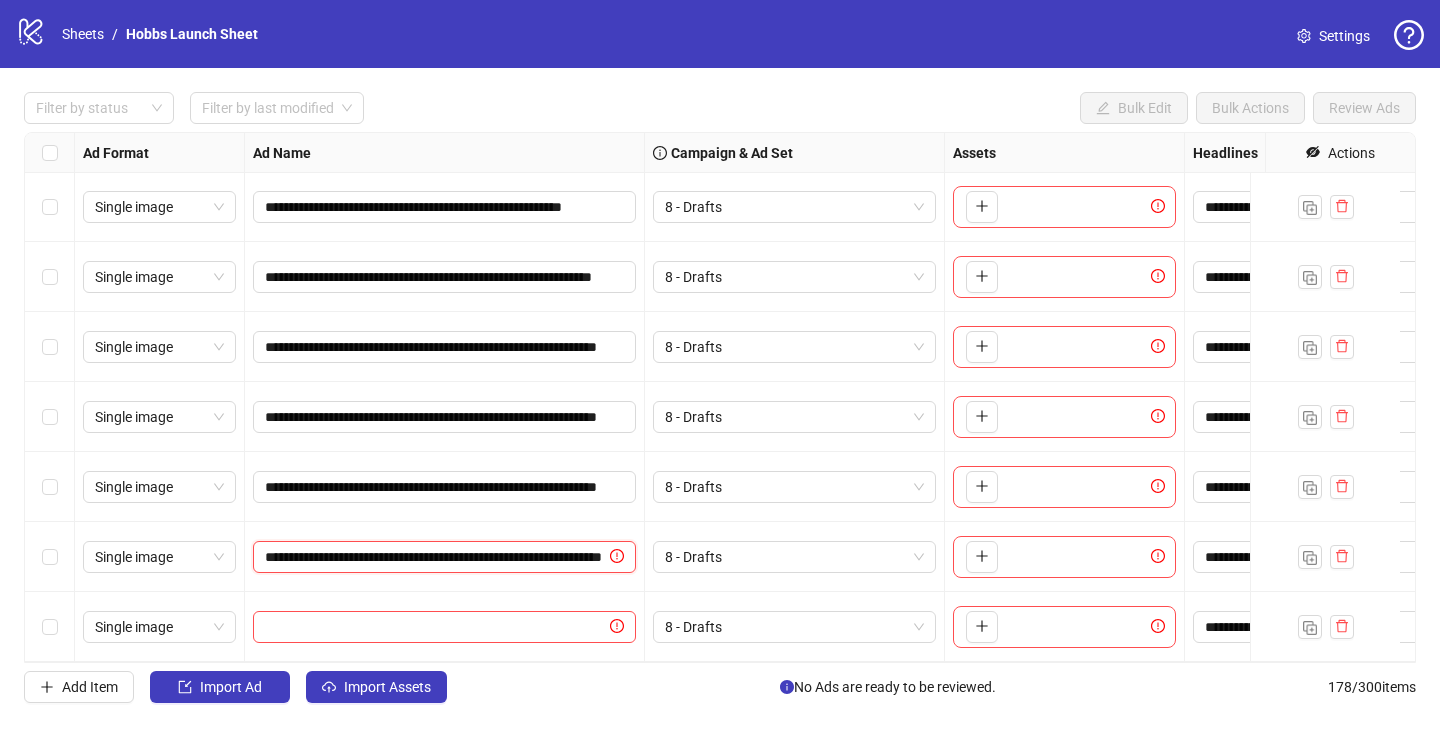 scroll, scrollTop: 0, scrollLeft: 171, axis: horizontal 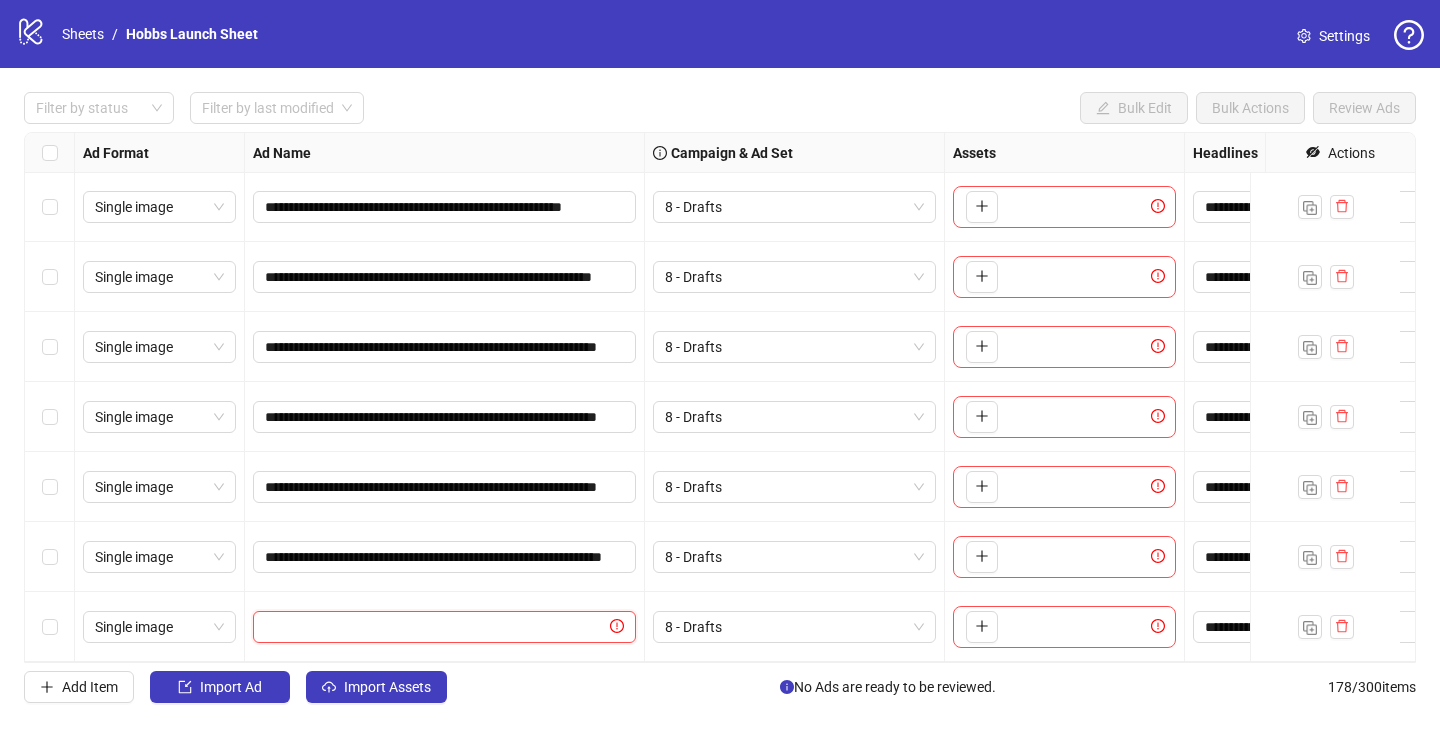 click at bounding box center [435, 627] 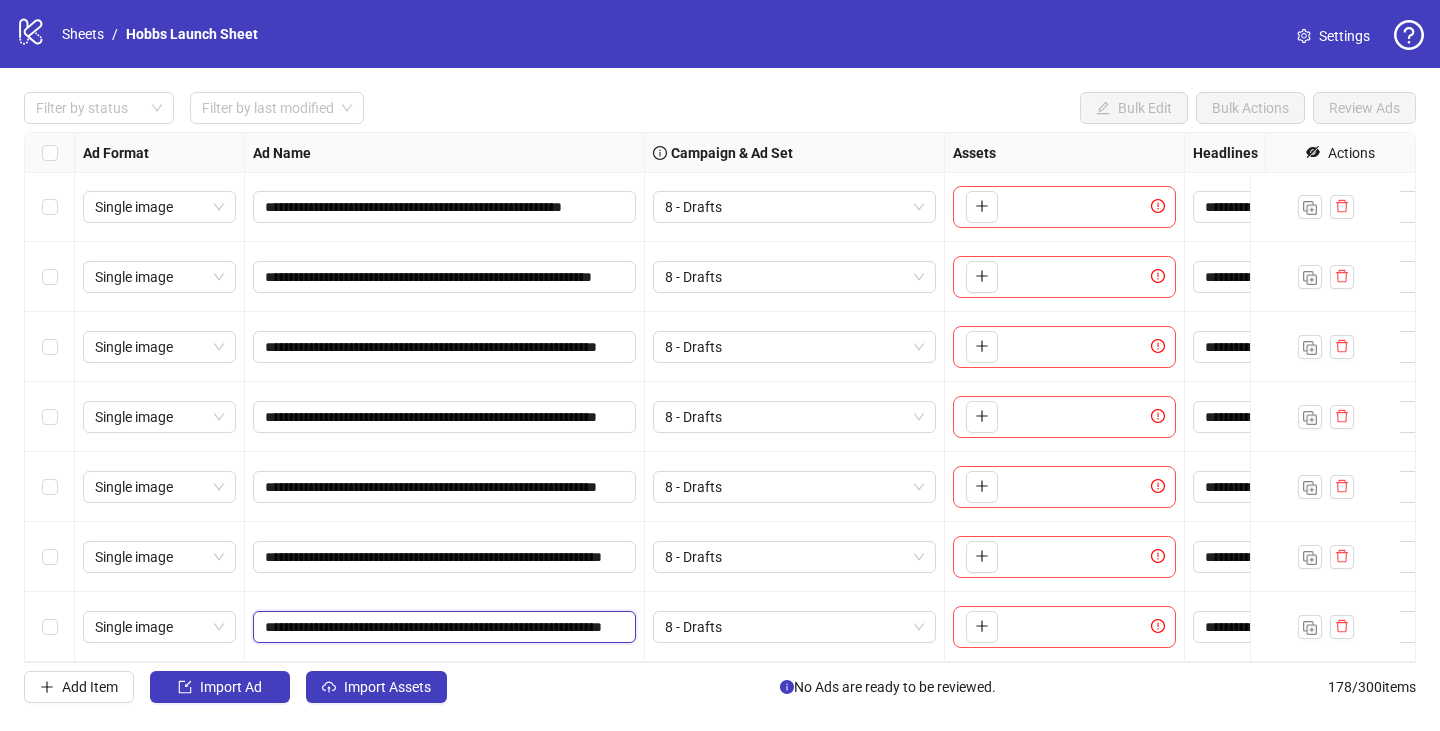 scroll, scrollTop: 0, scrollLeft: 171, axis: horizontal 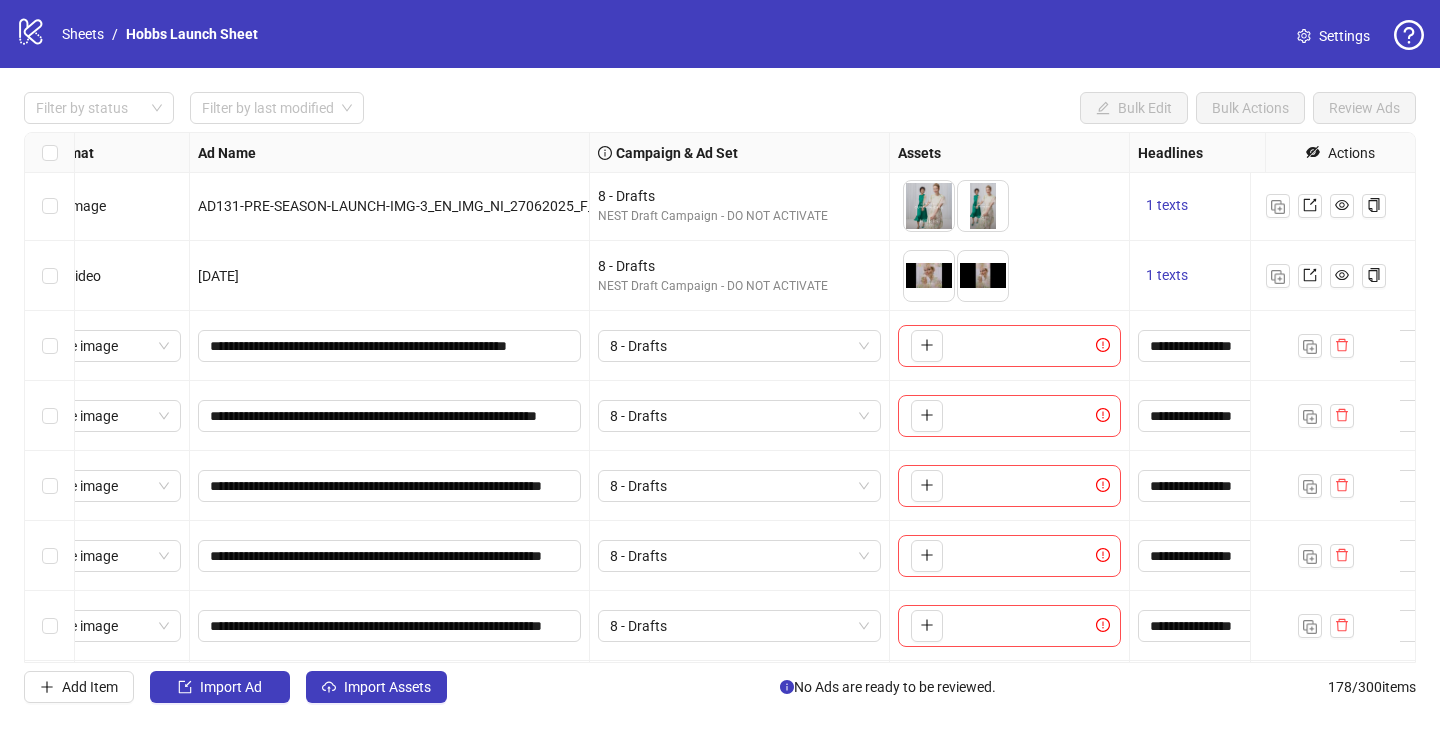 click at bounding box center [927, 345] 